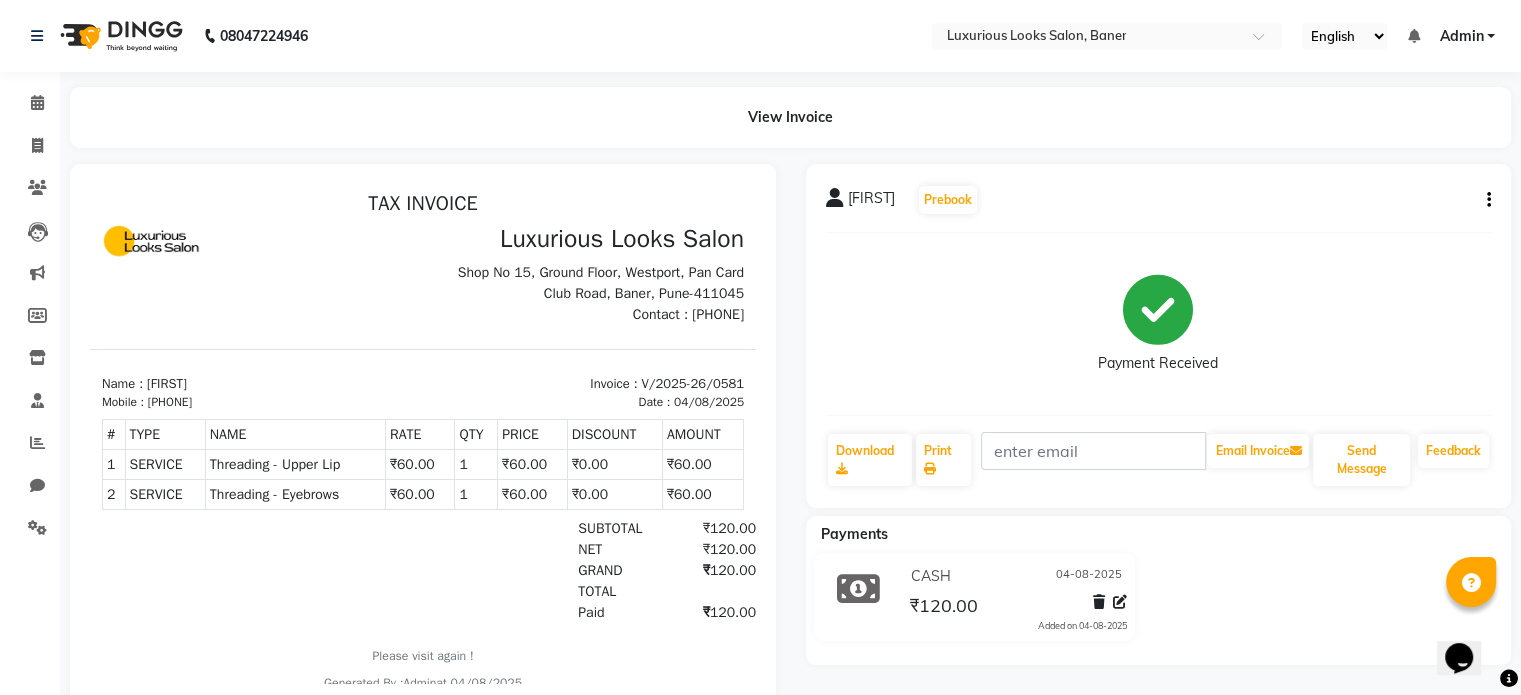 scroll, scrollTop: 0, scrollLeft: 0, axis: both 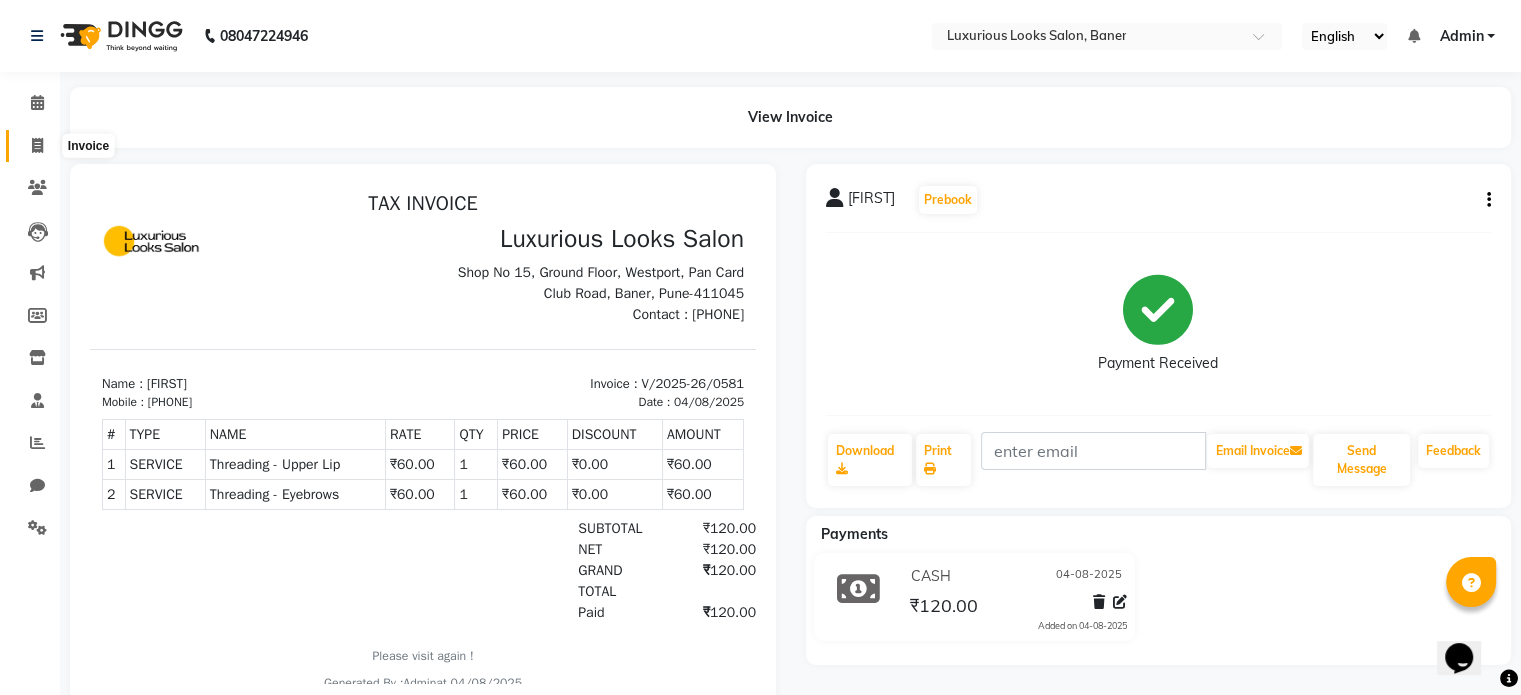 click 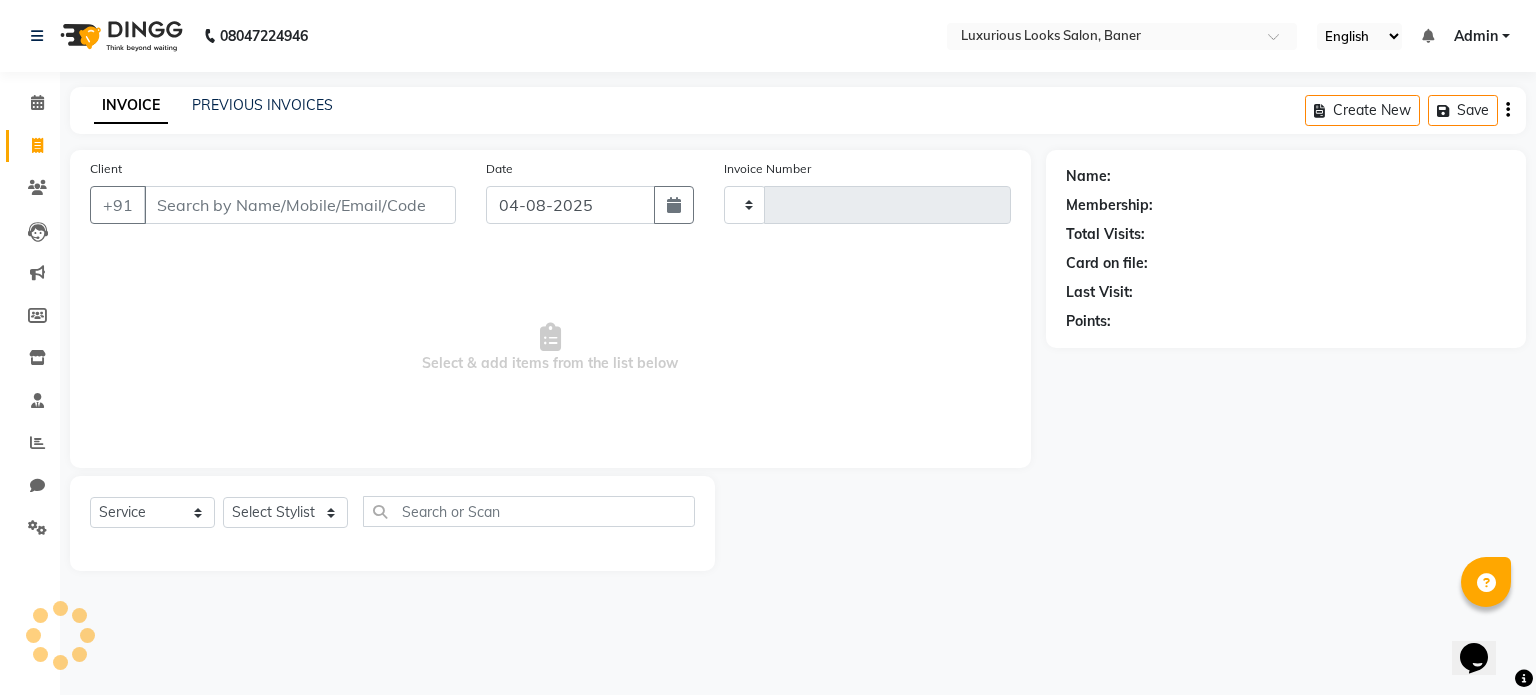type on "0582" 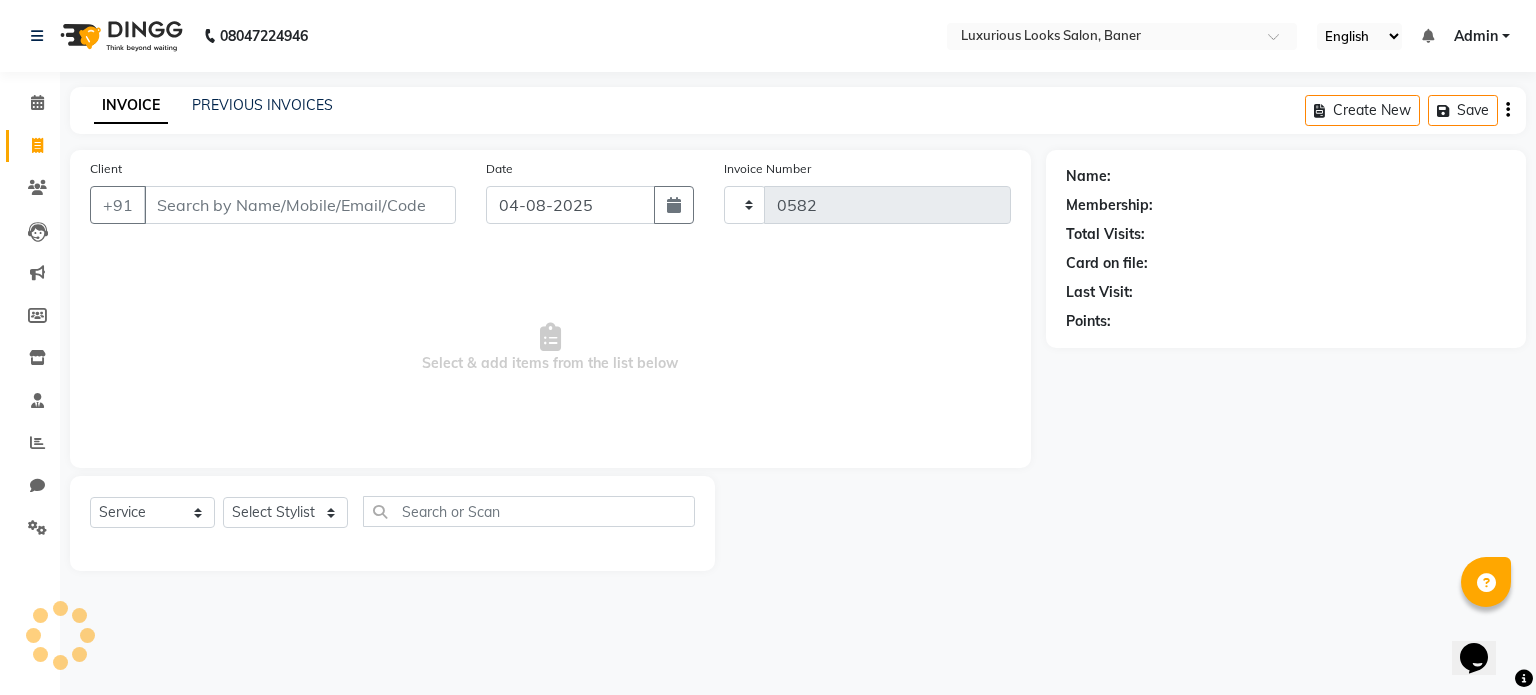 select on "7573" 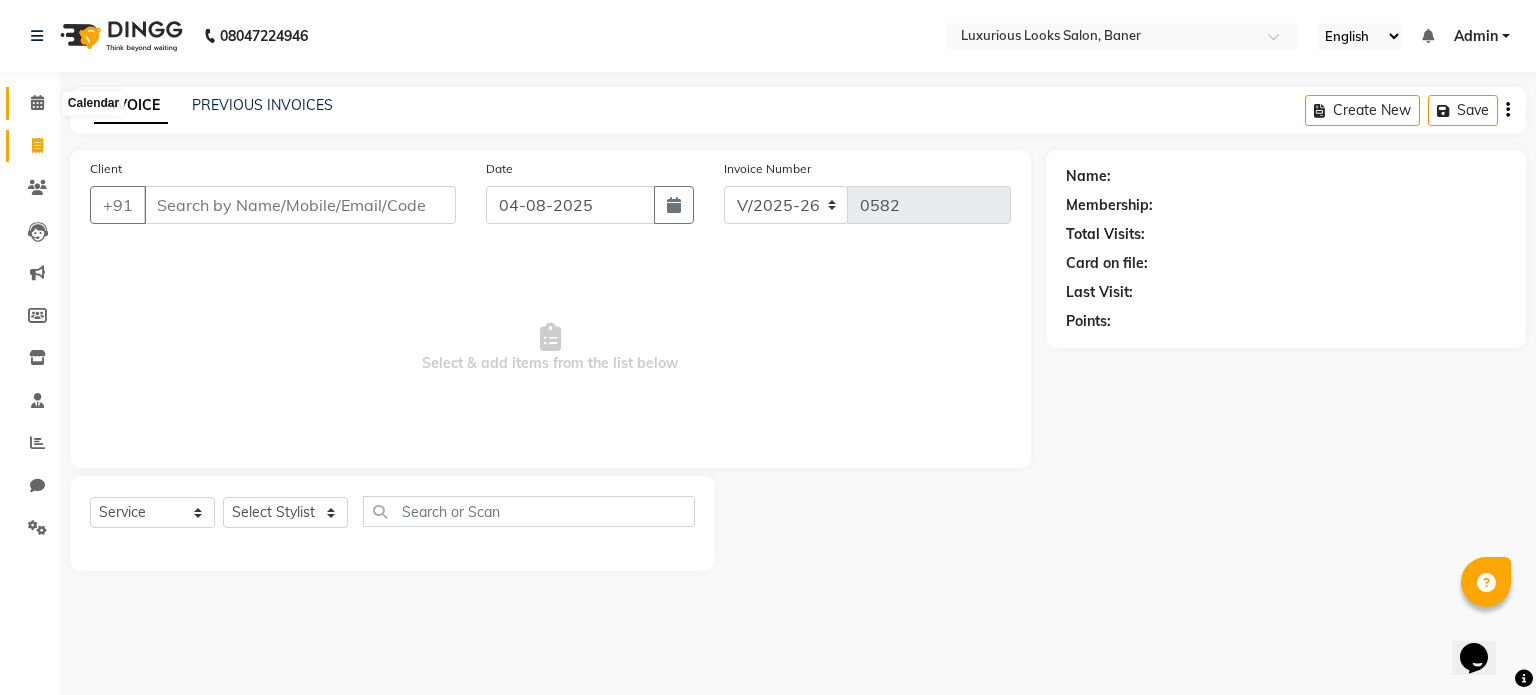 click 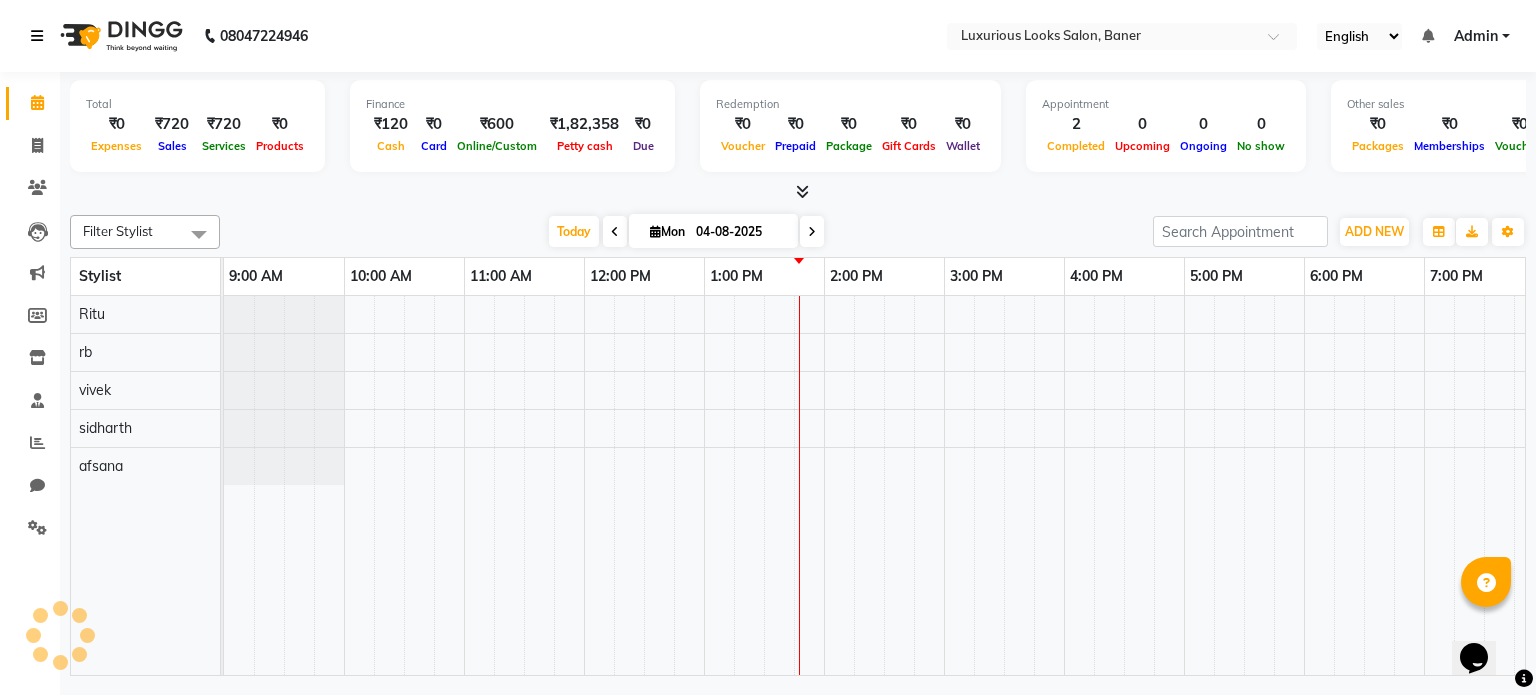 scroll, scrollTop: 0, scrollLeft: 378, axis: horizontal 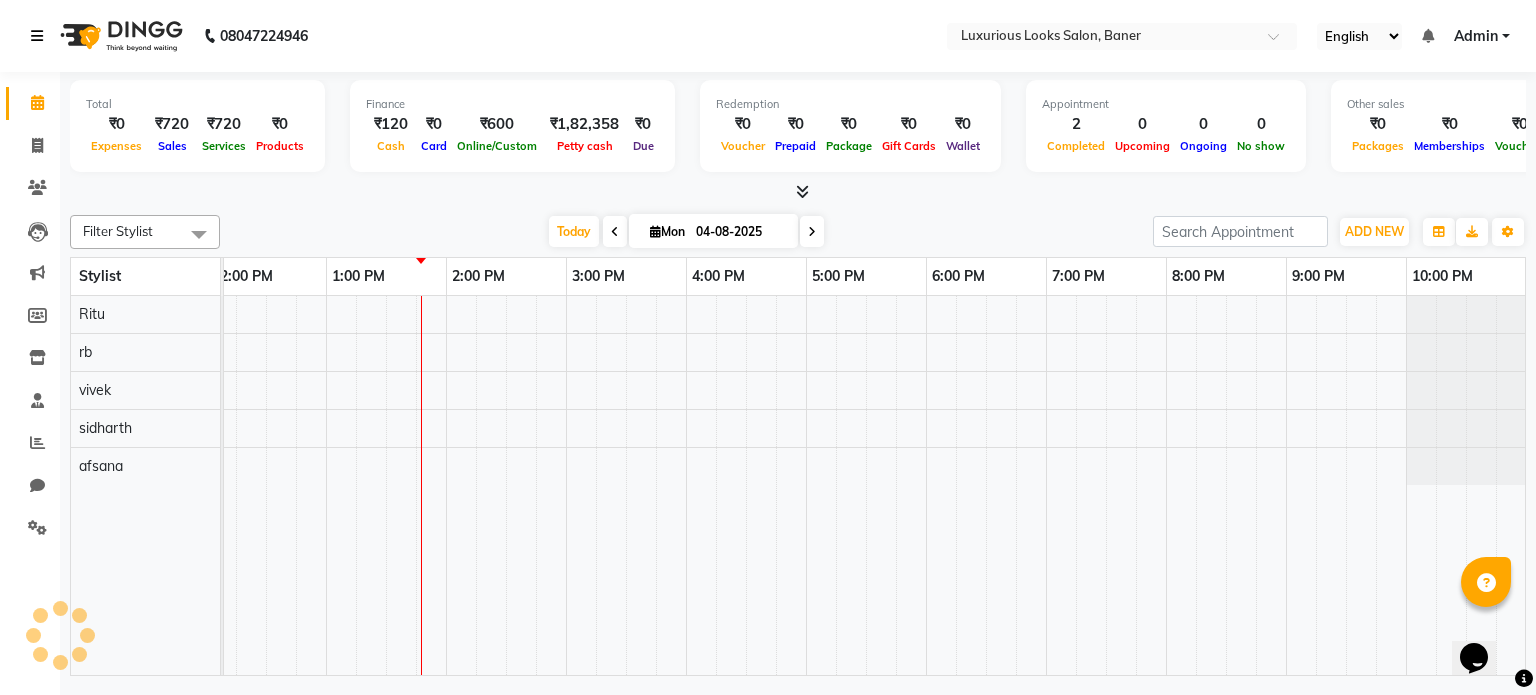 click at bounding box center [37, 36] 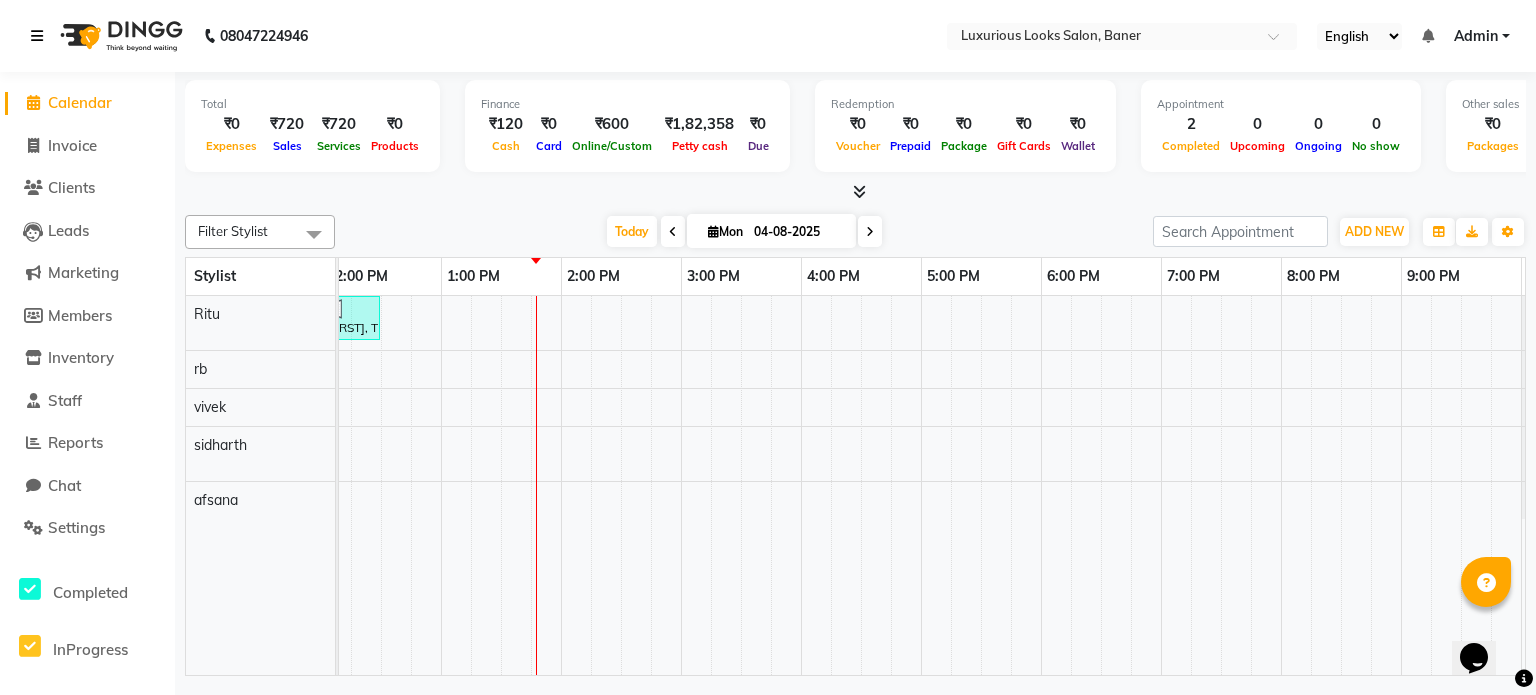 click at bounding box center [37, 36] 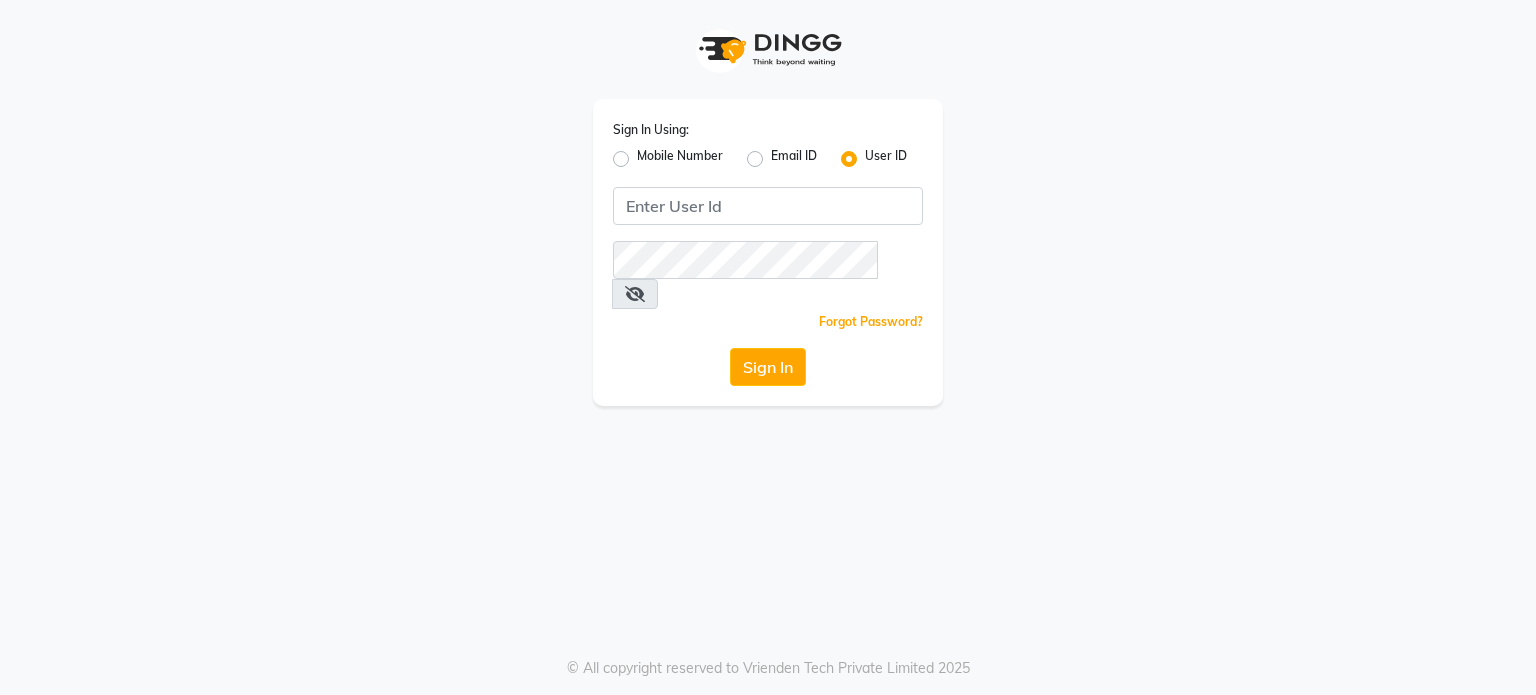 scroll, scrollTop: 0, scrollLeft: 0, axis: both 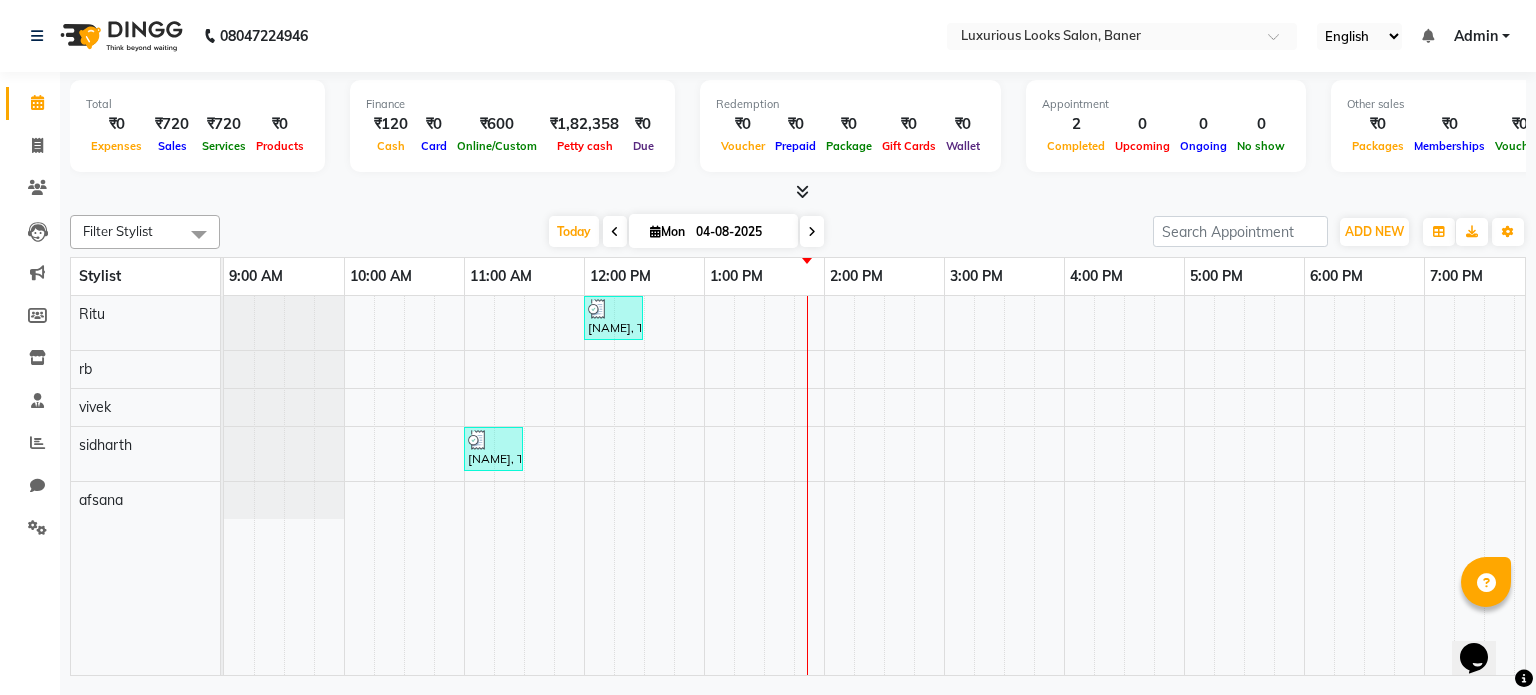 click at bounding box center (615, 232) 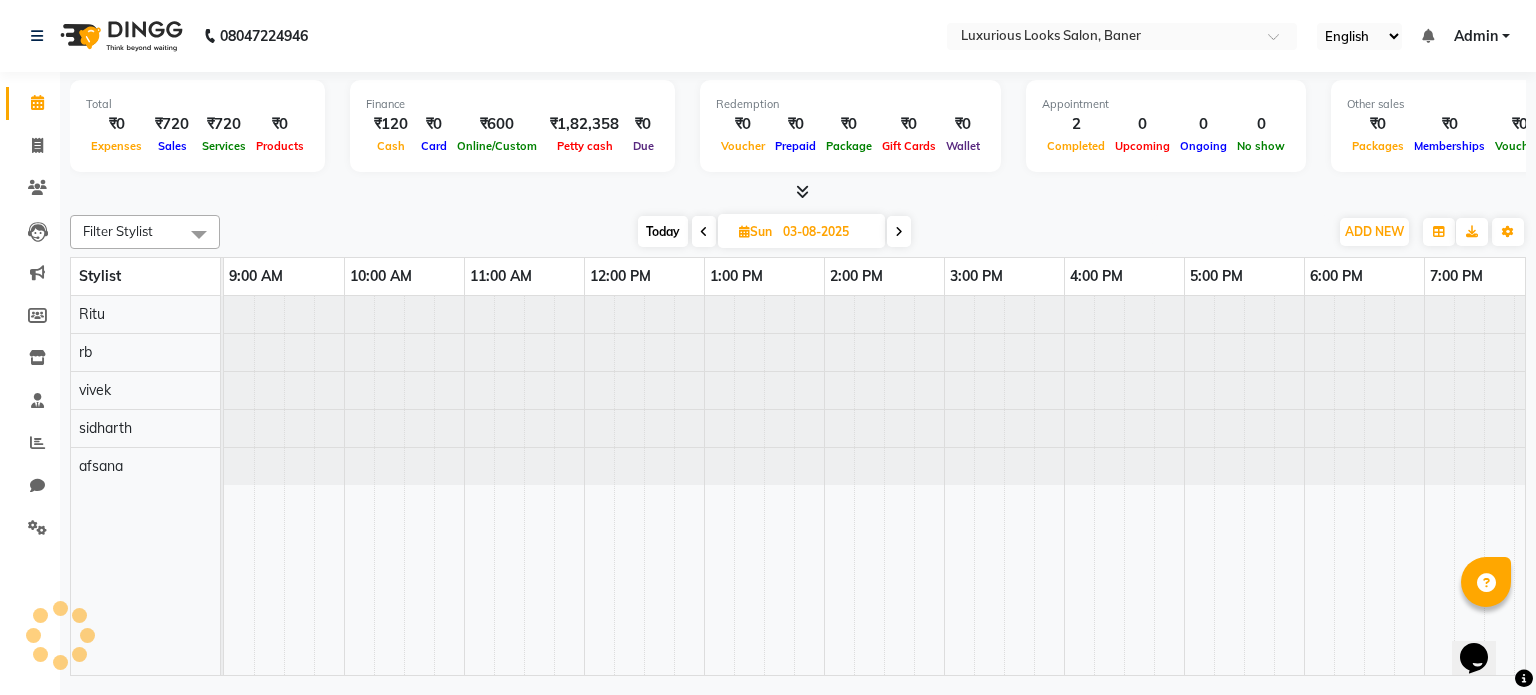 scroll, scrollTop: 0, scrollLeft: 378, axis: horizontal 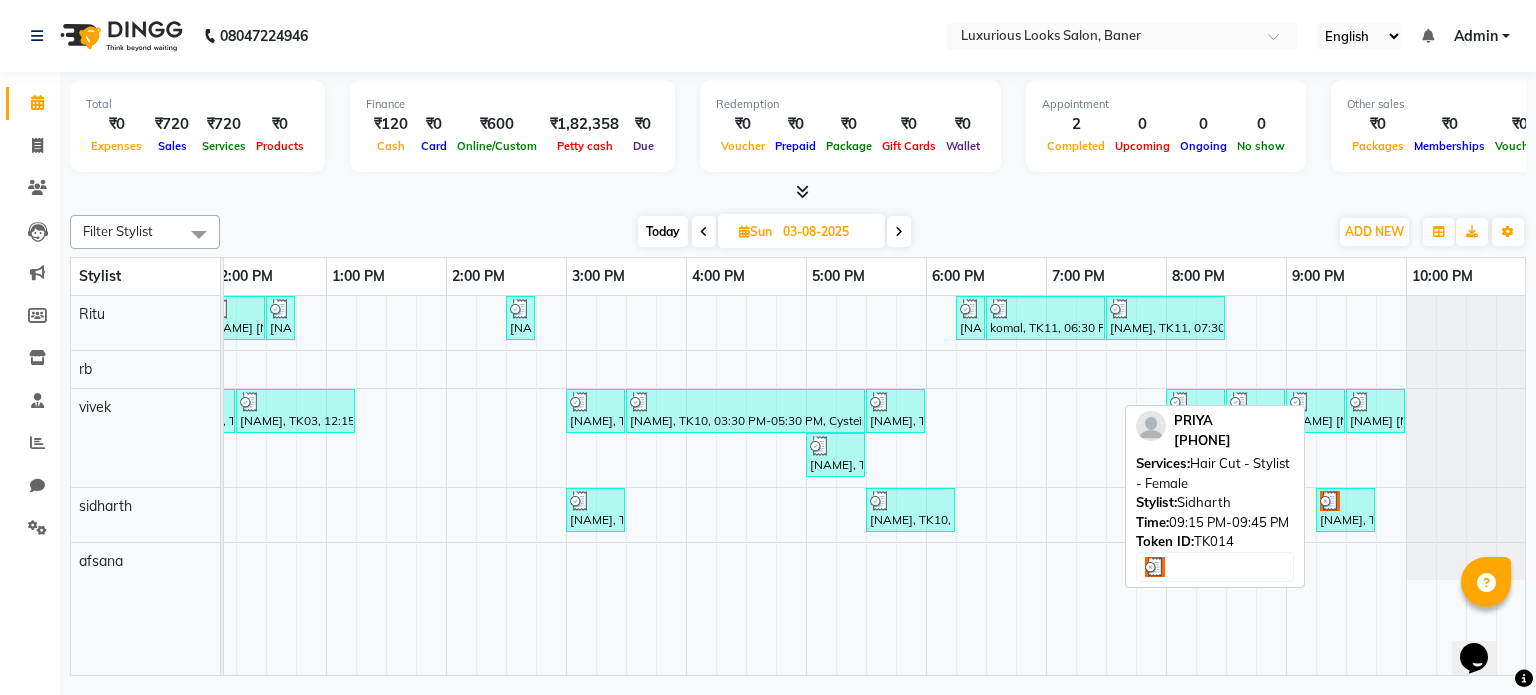 click on "PRIYA, TK14, 09:15 PM-09:45 PM, Hair Cut - Stylist - Female" at bounding box center (1345, 510) 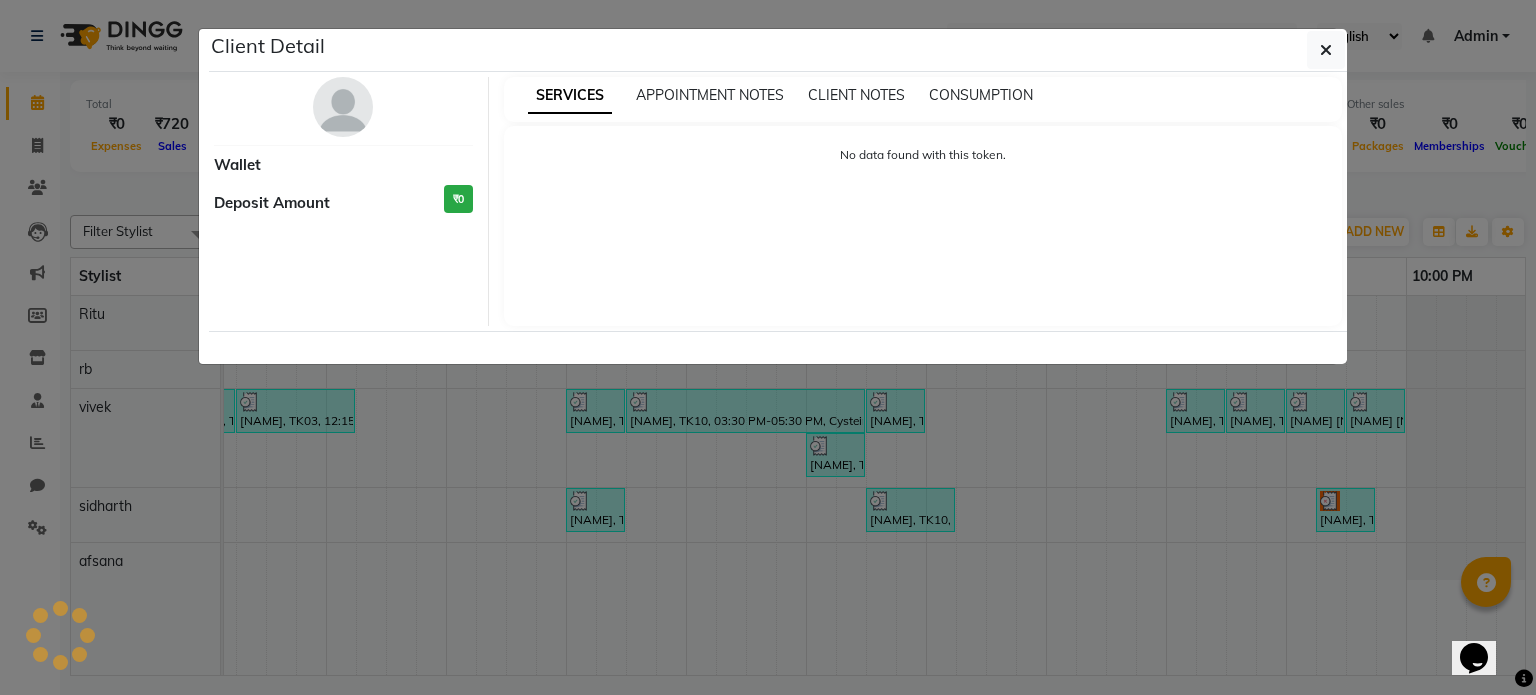 select on "3" 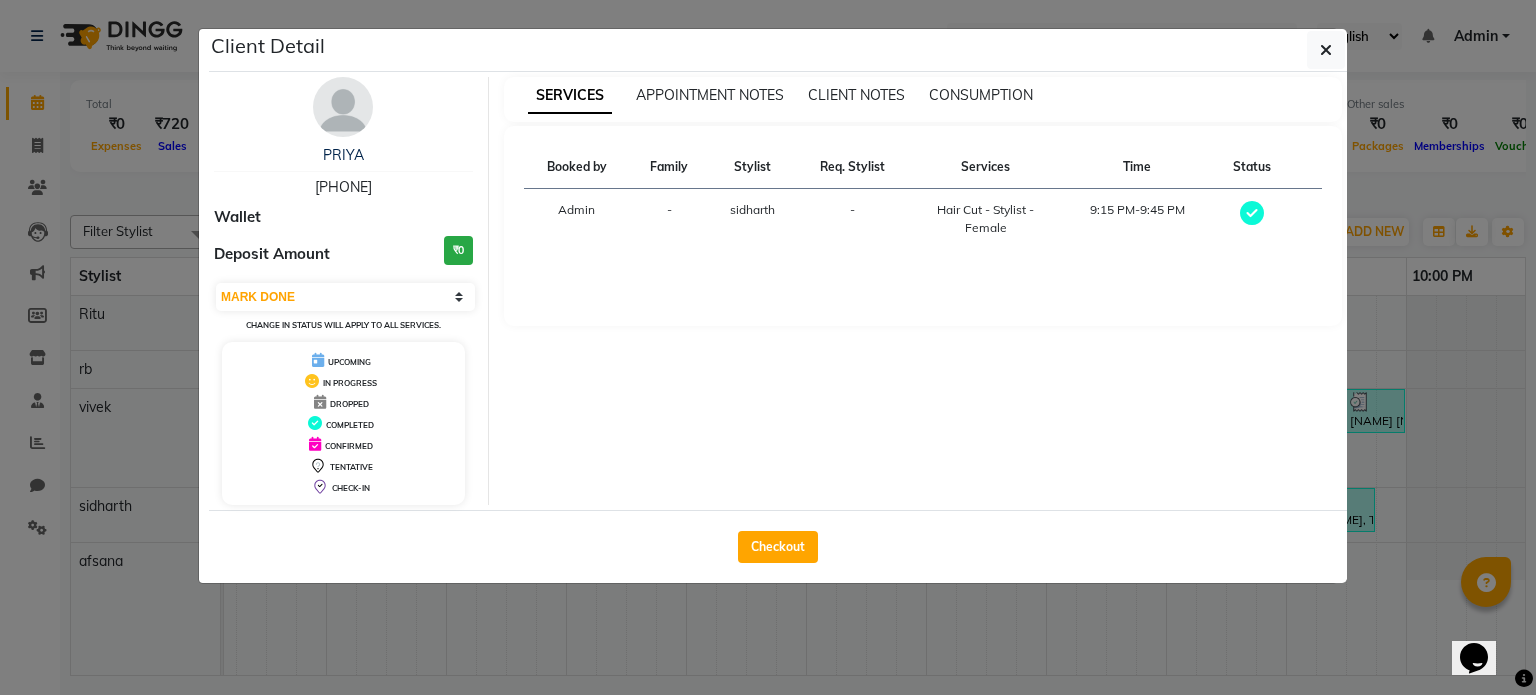 drag, startPoint x: 759, startPoint y: 547, endPoint x: 732, endPoint y: 570, distance: 35.468296 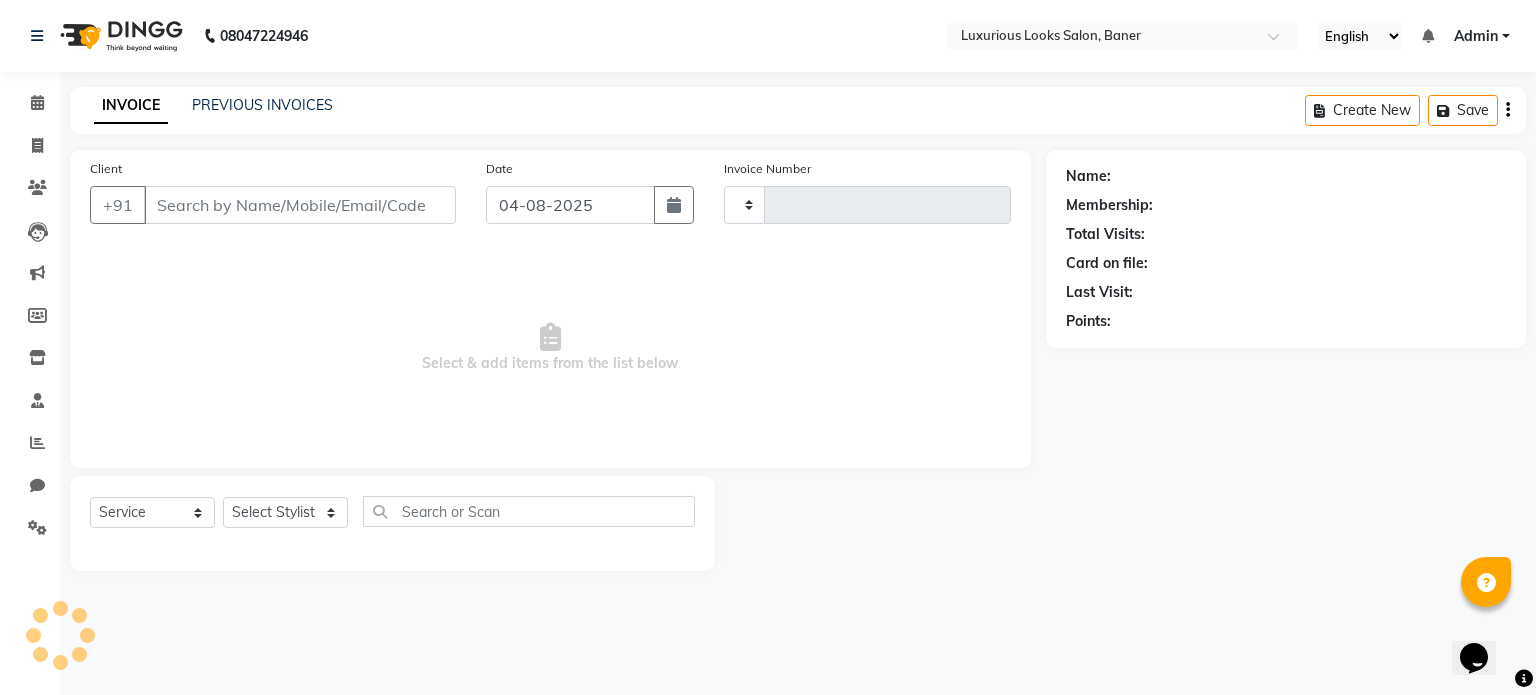 type on "0582" 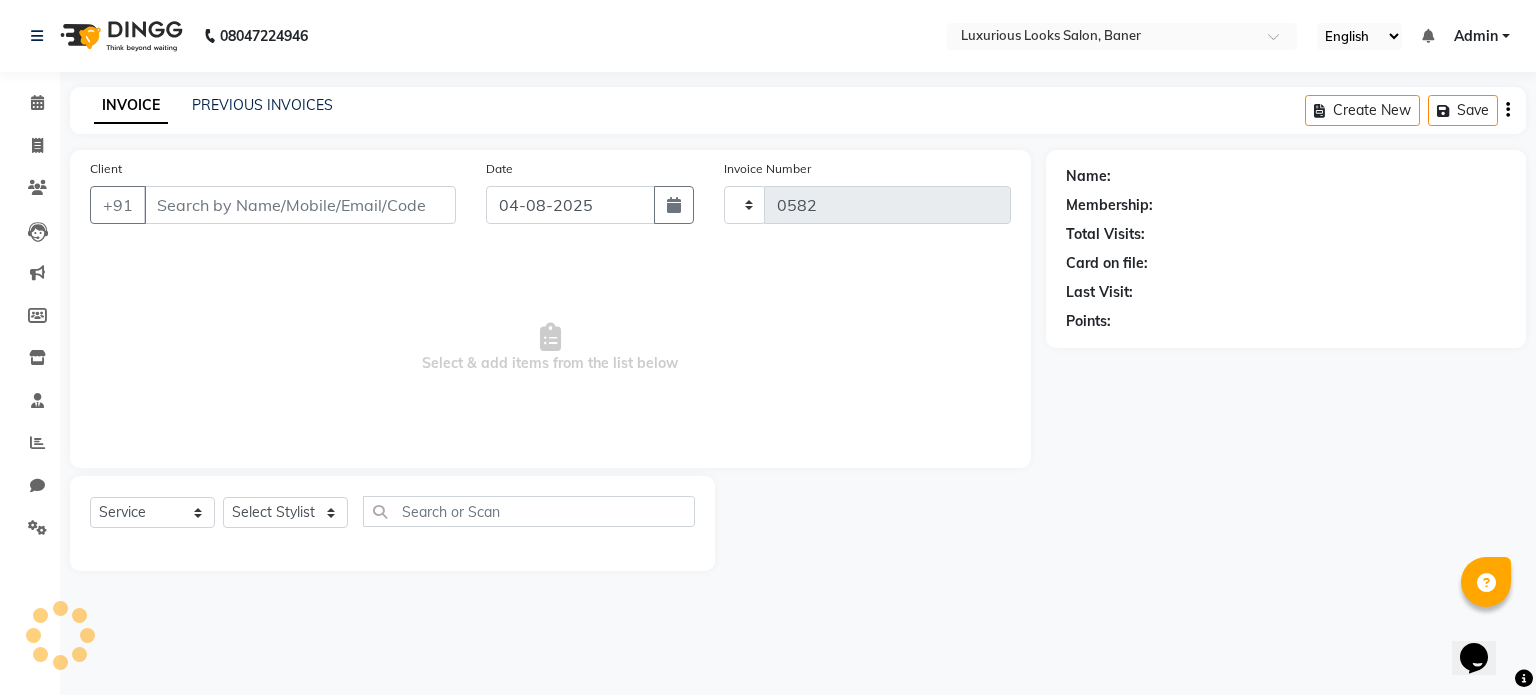 select on "7573" 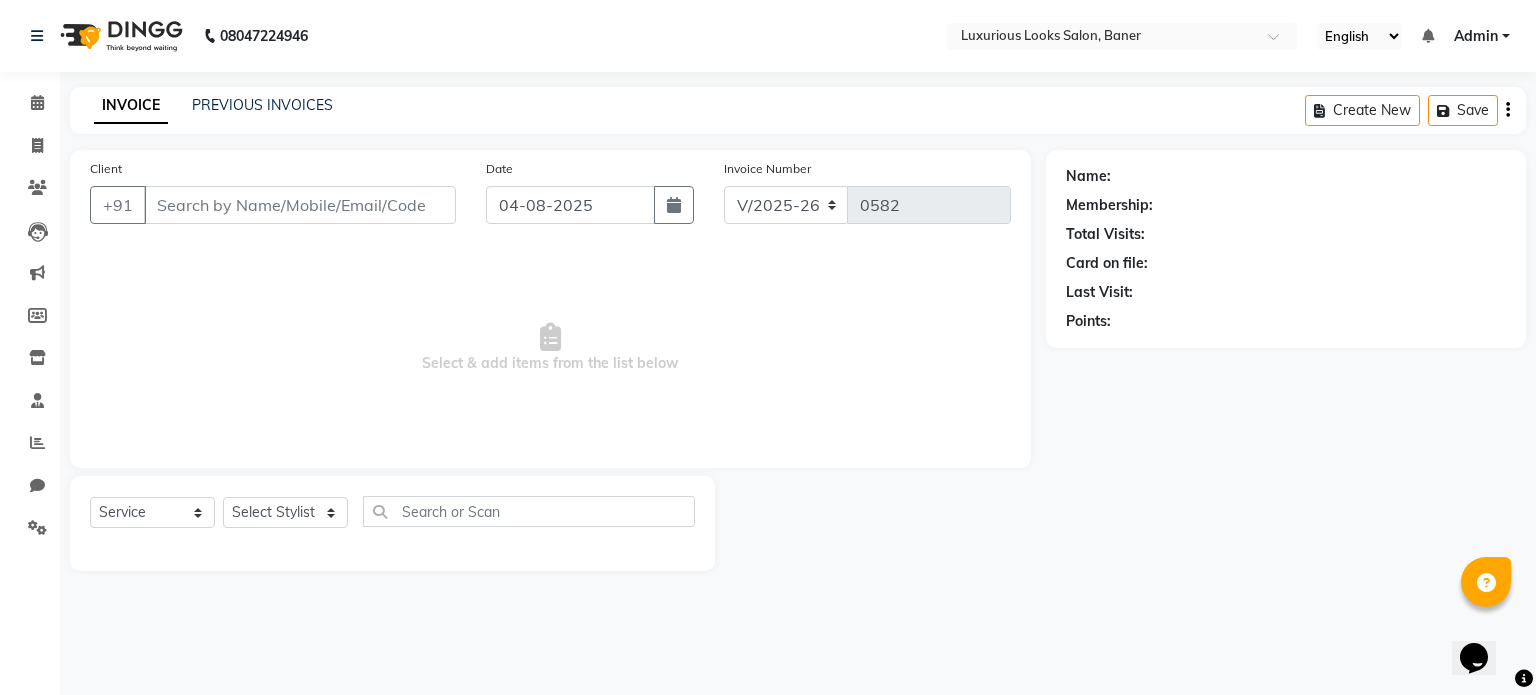 type on "7276374141" 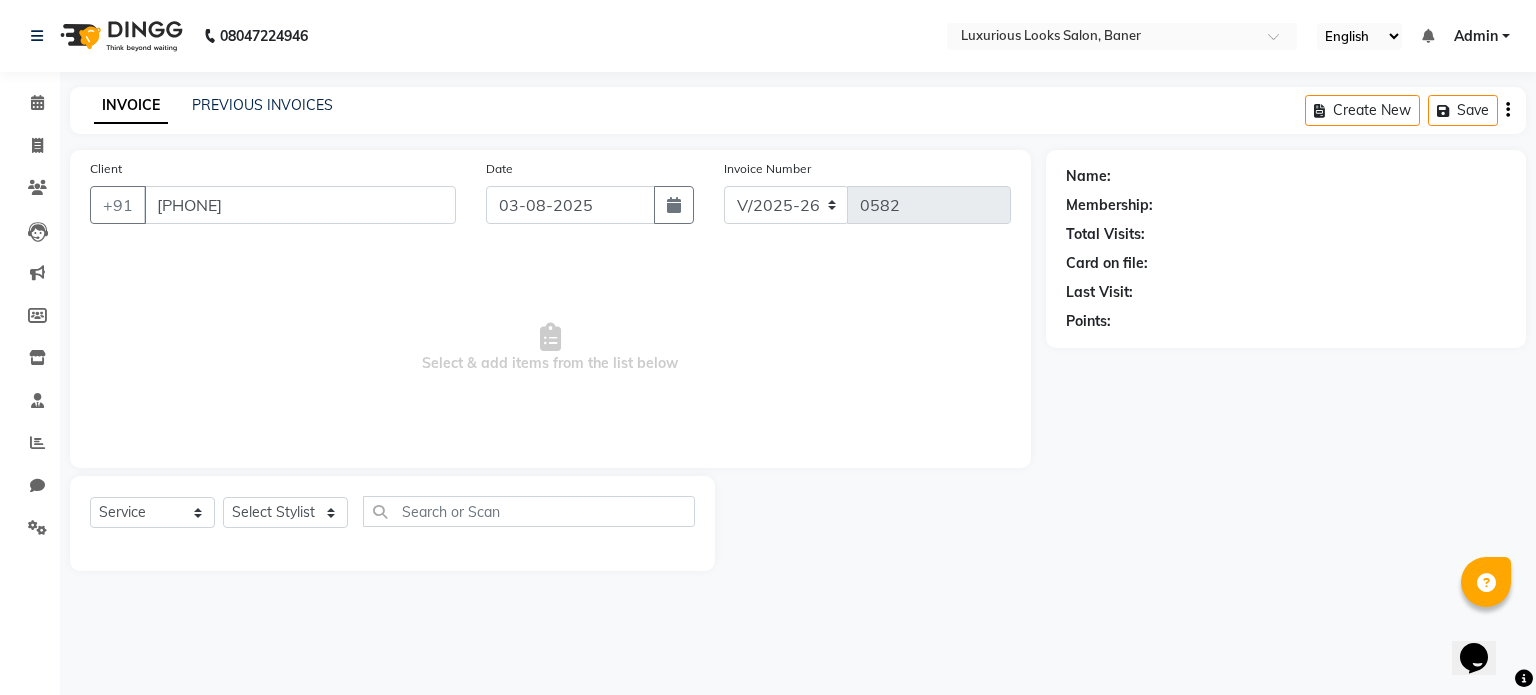 select on "83711" 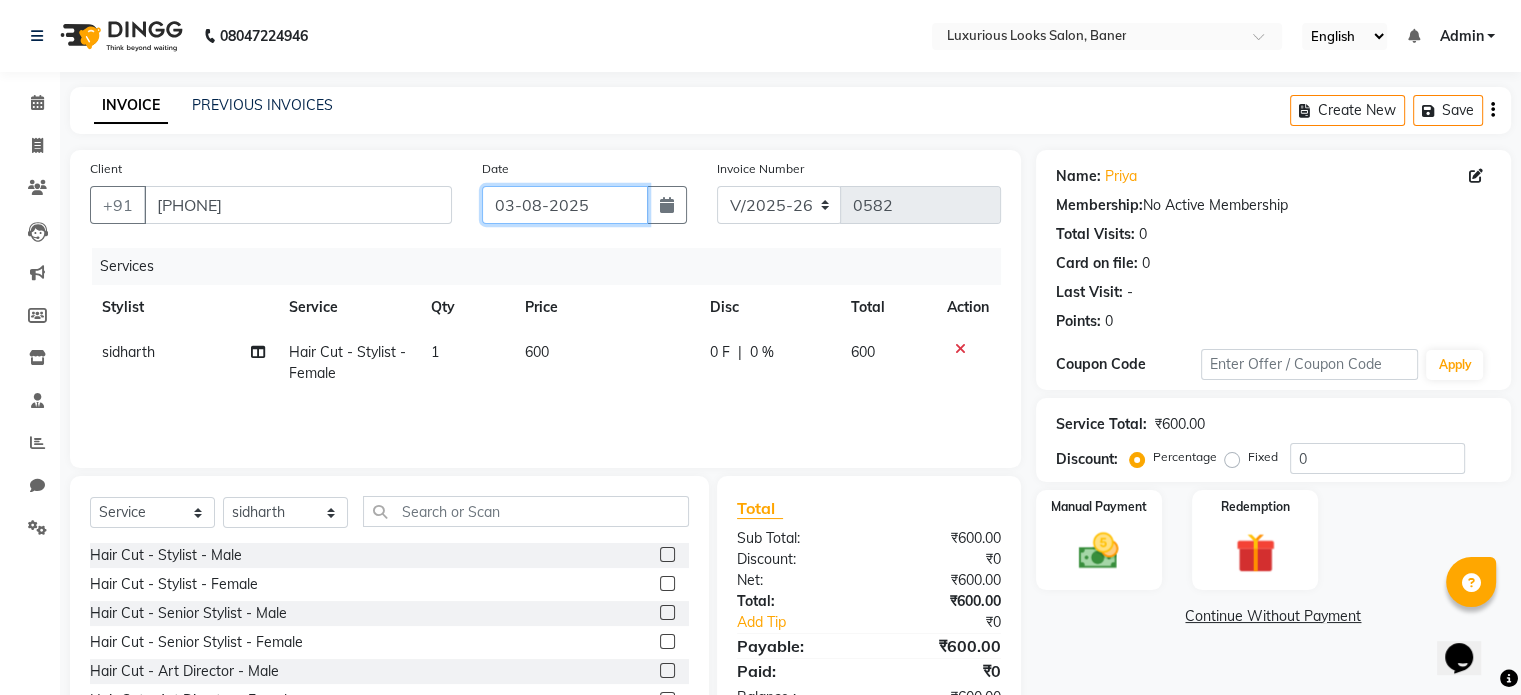click on "03-08-2025" 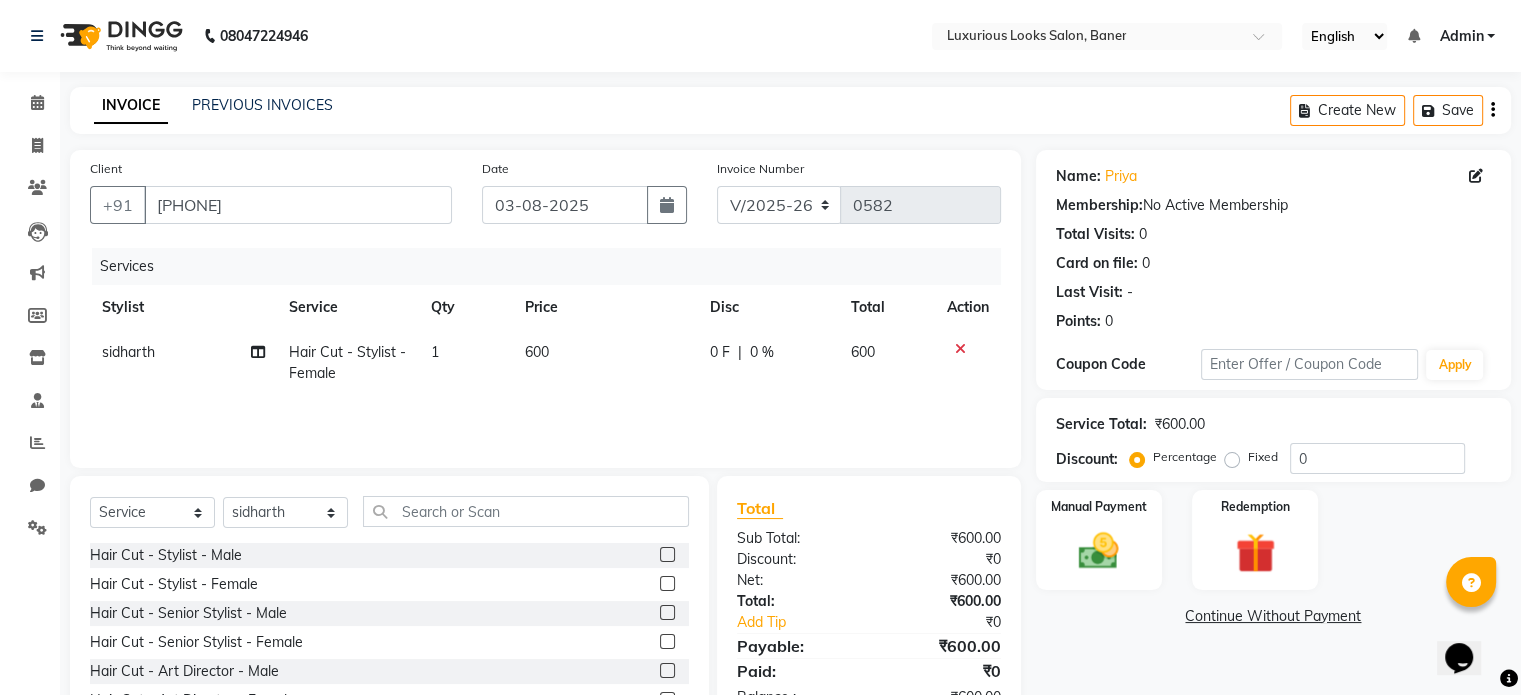 select on "8" 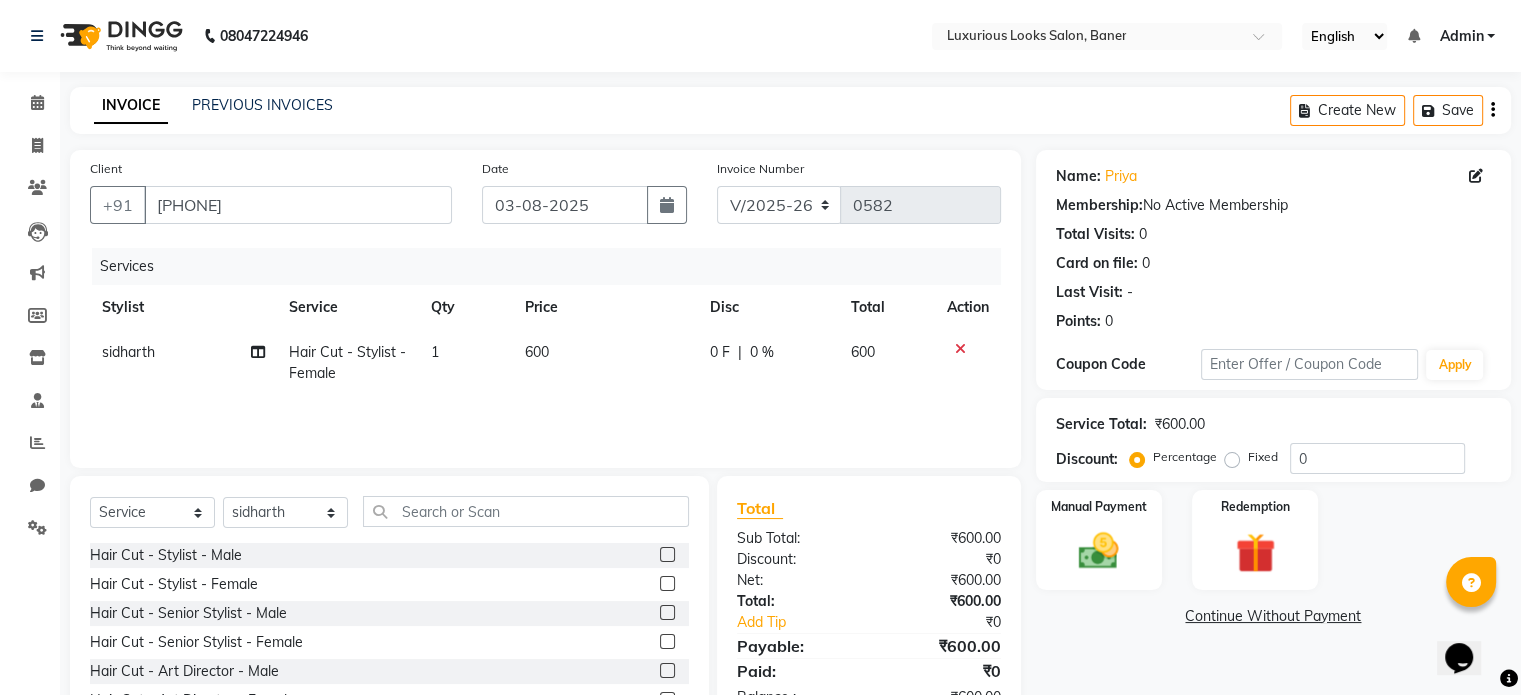 select on "2025" 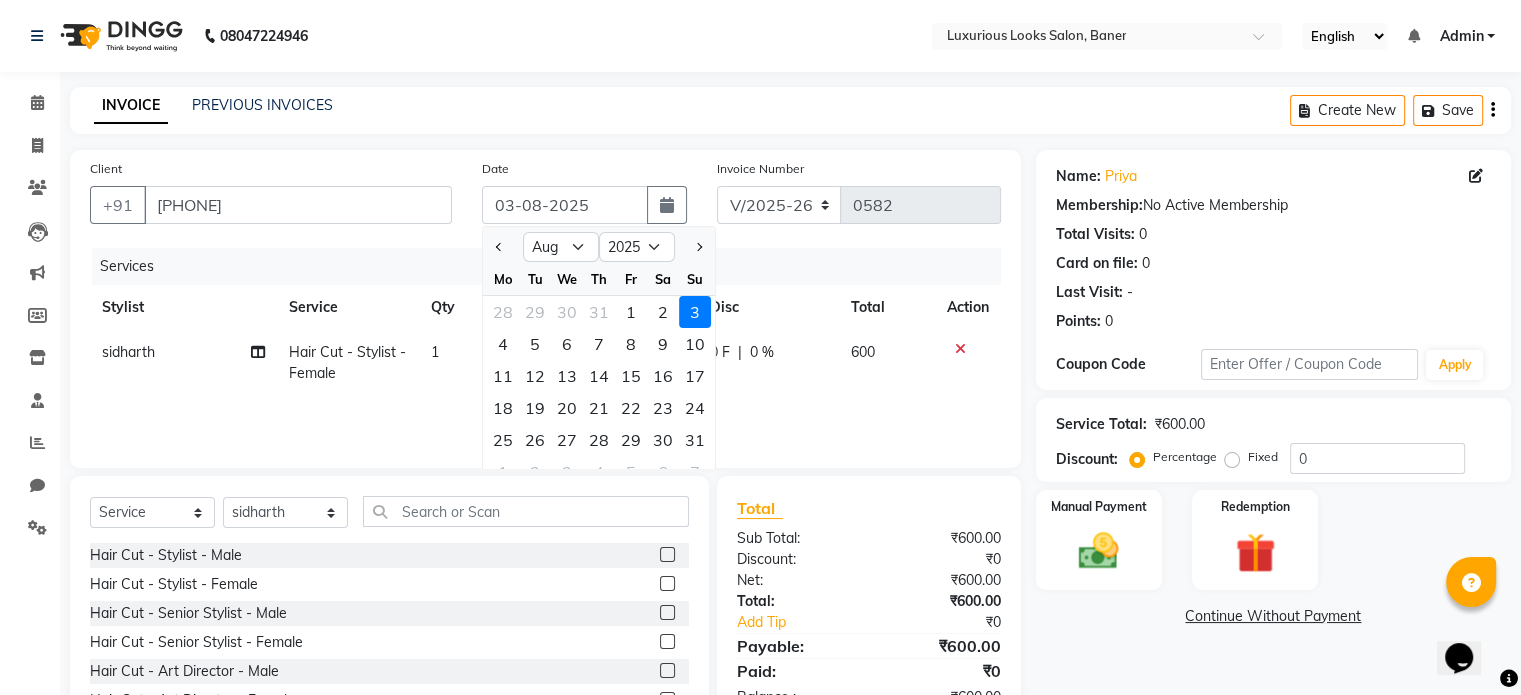 click on "3" 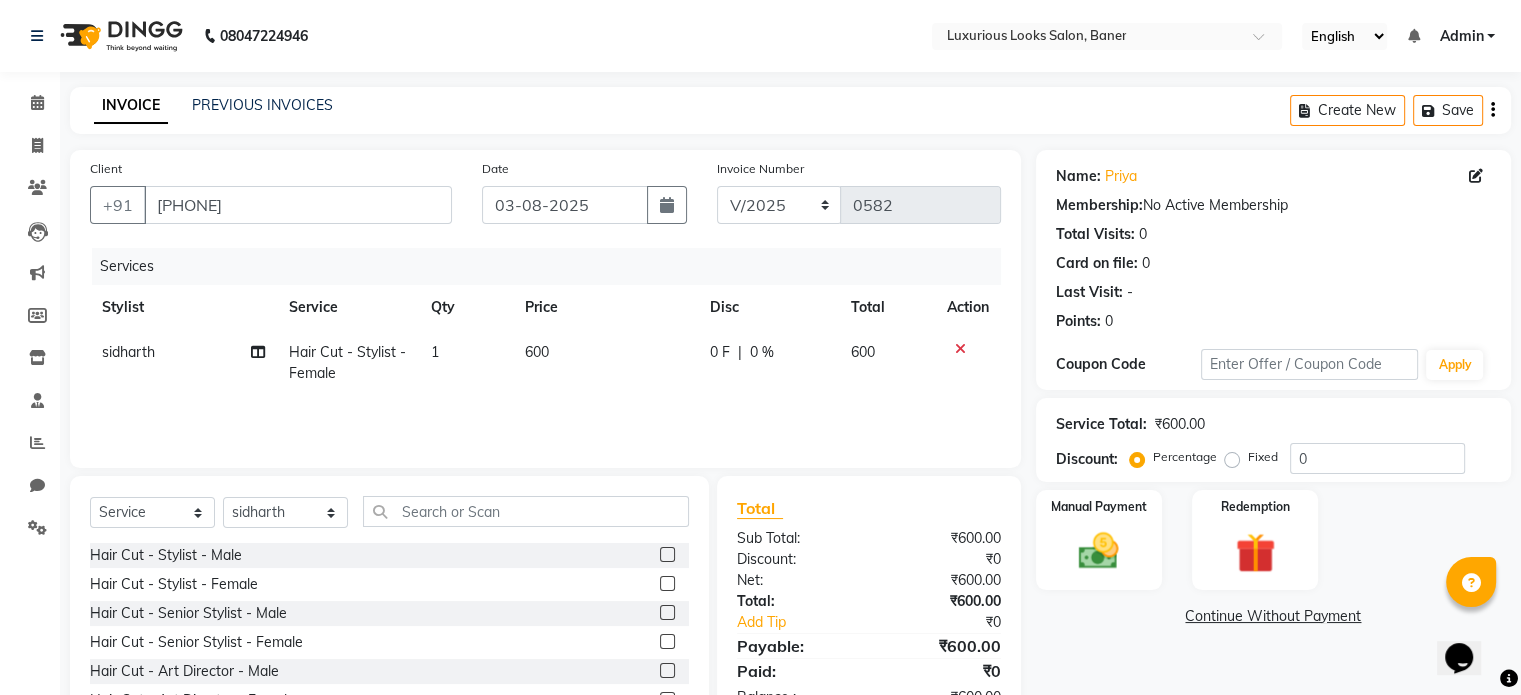 click on "|" 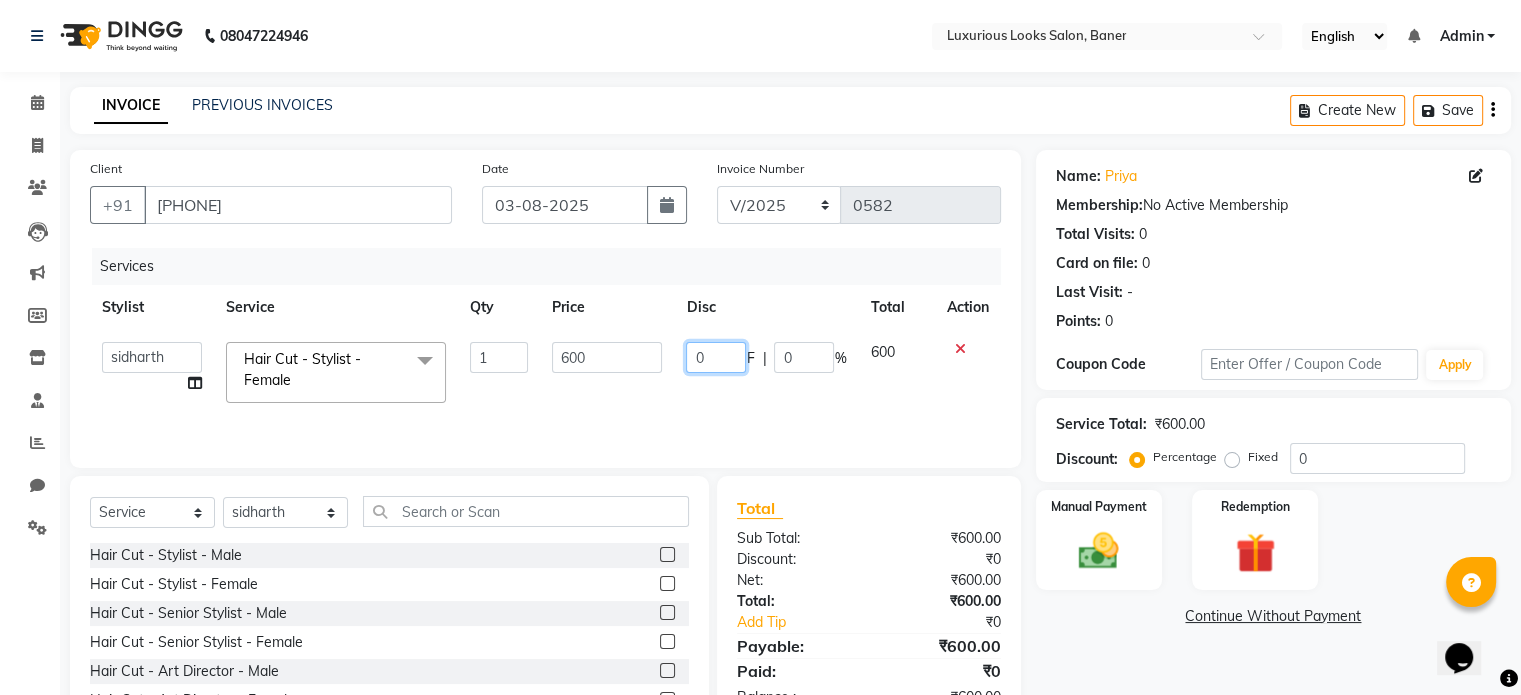 click on "0" 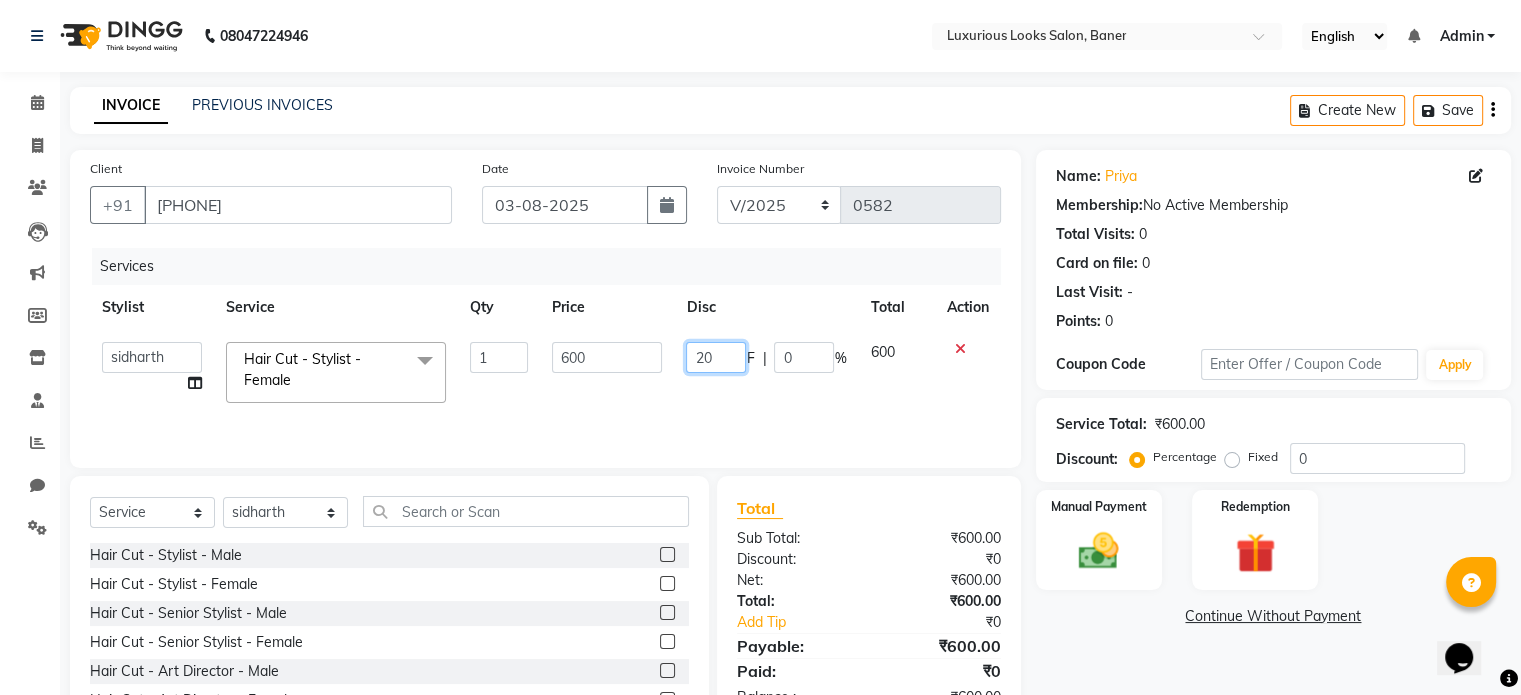 type on "200" 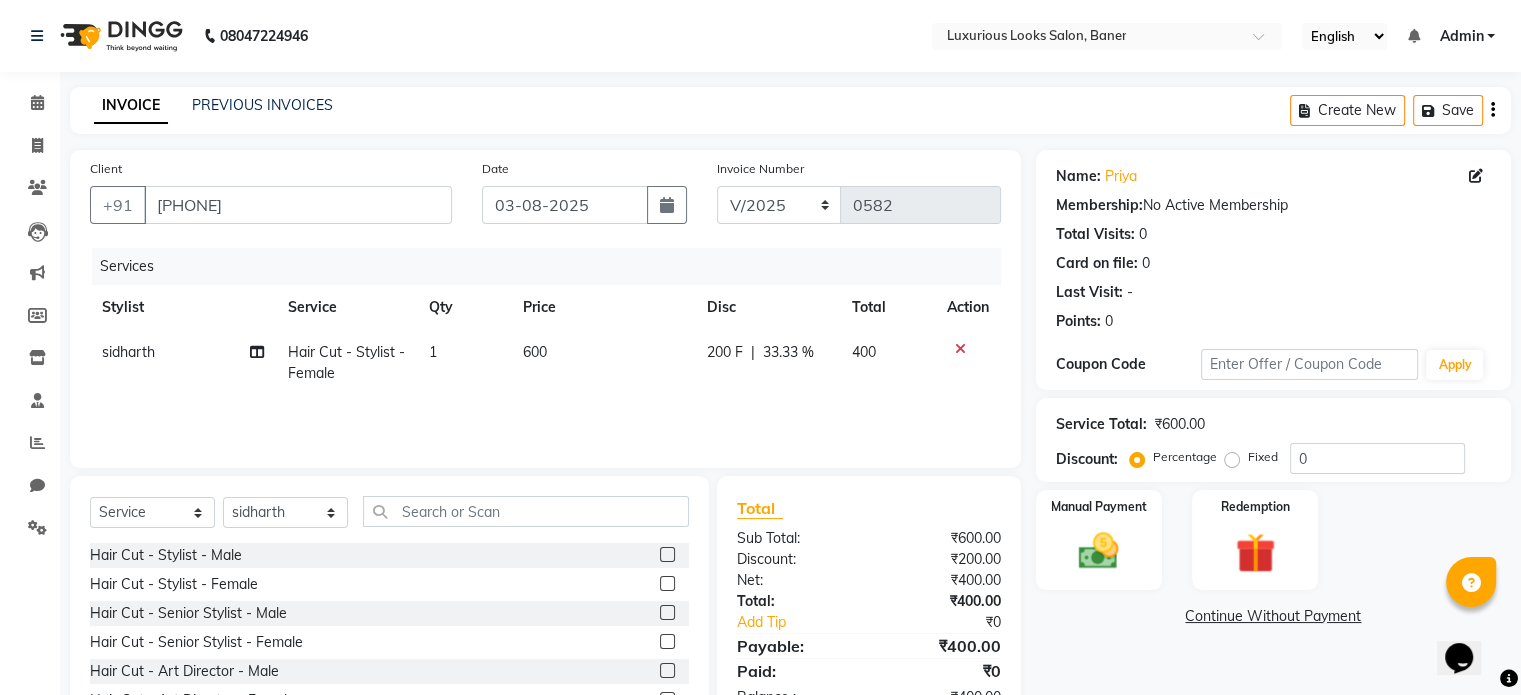 click on "Services Stylist Service Qty Price Disc Total Action sidharth Hair Cut - Stylist - Female 1 600 200 F | 33.33 % 400" 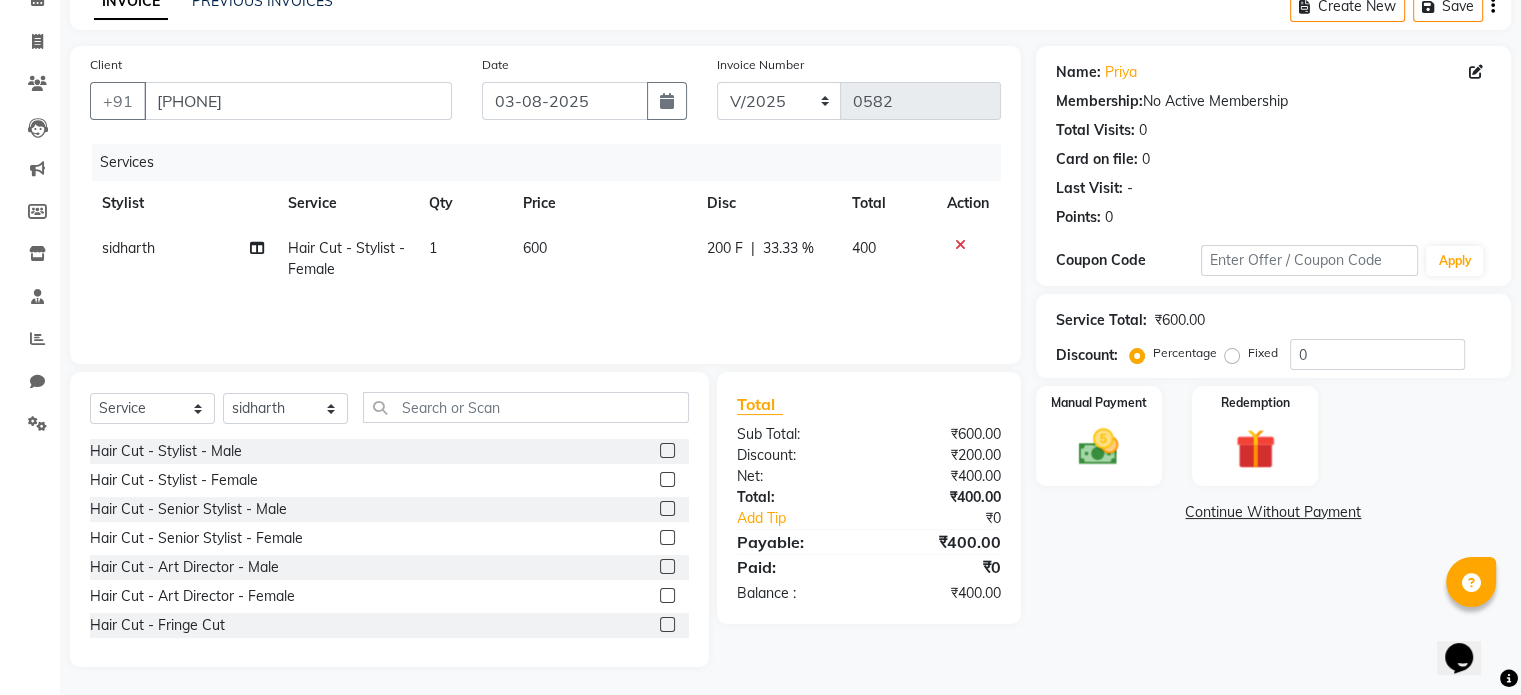 scroll, scrollTop: 106, scrollLeft: 0, axis: vertical 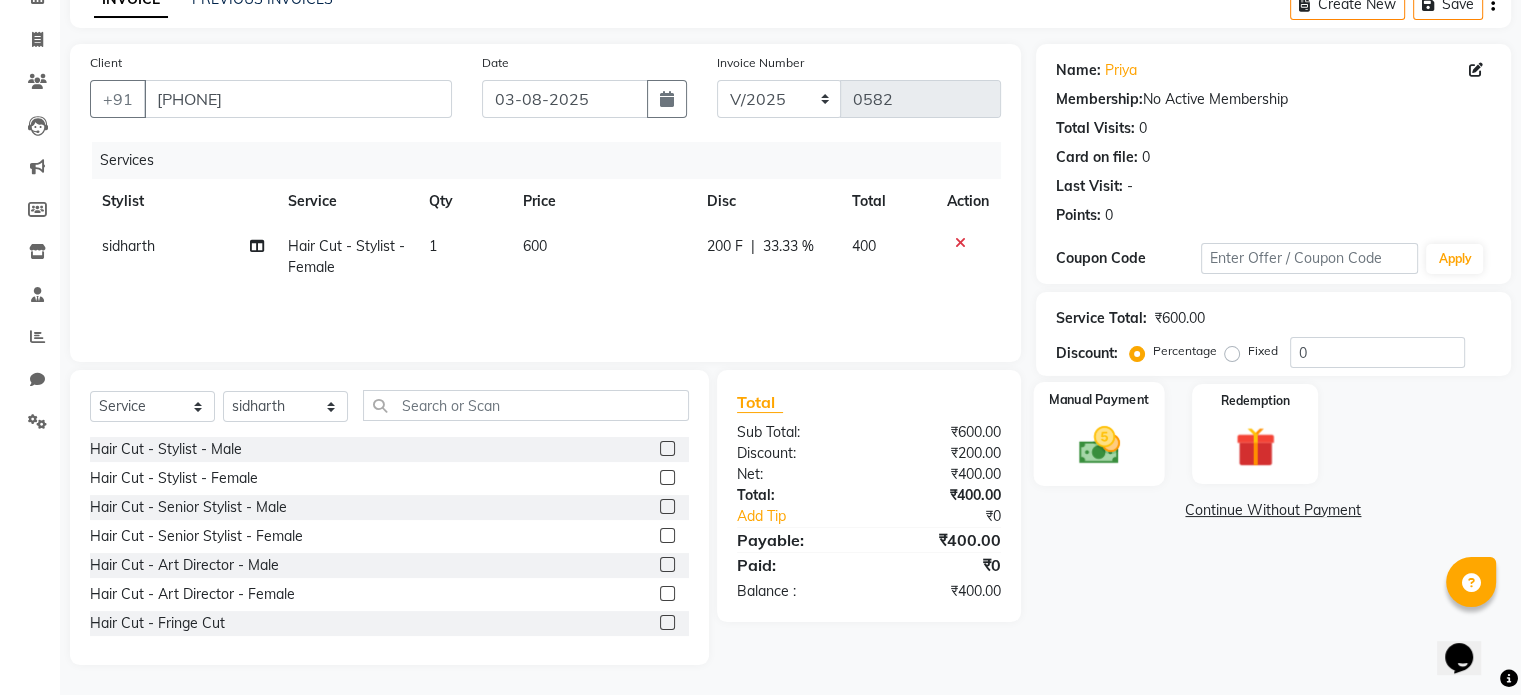 click on "Manual Payment" 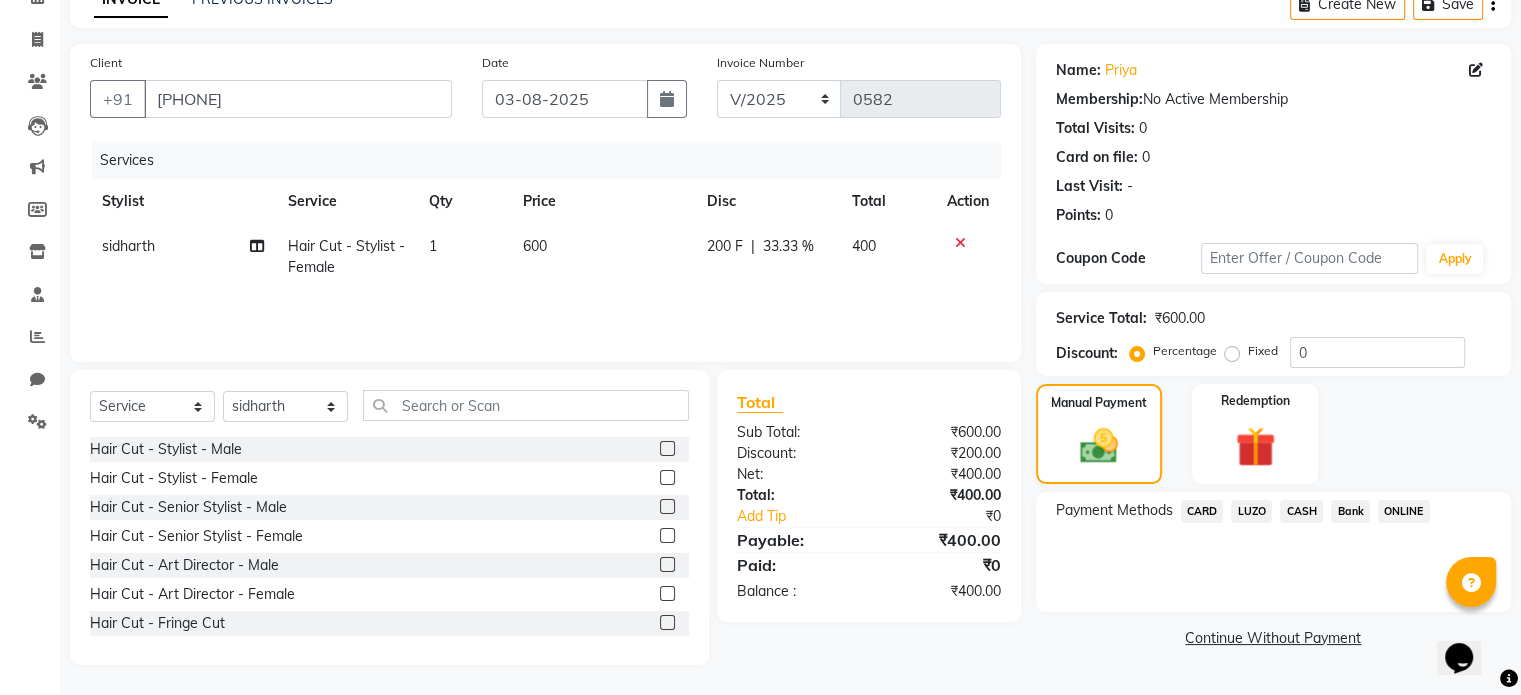 click on "ONLINE" 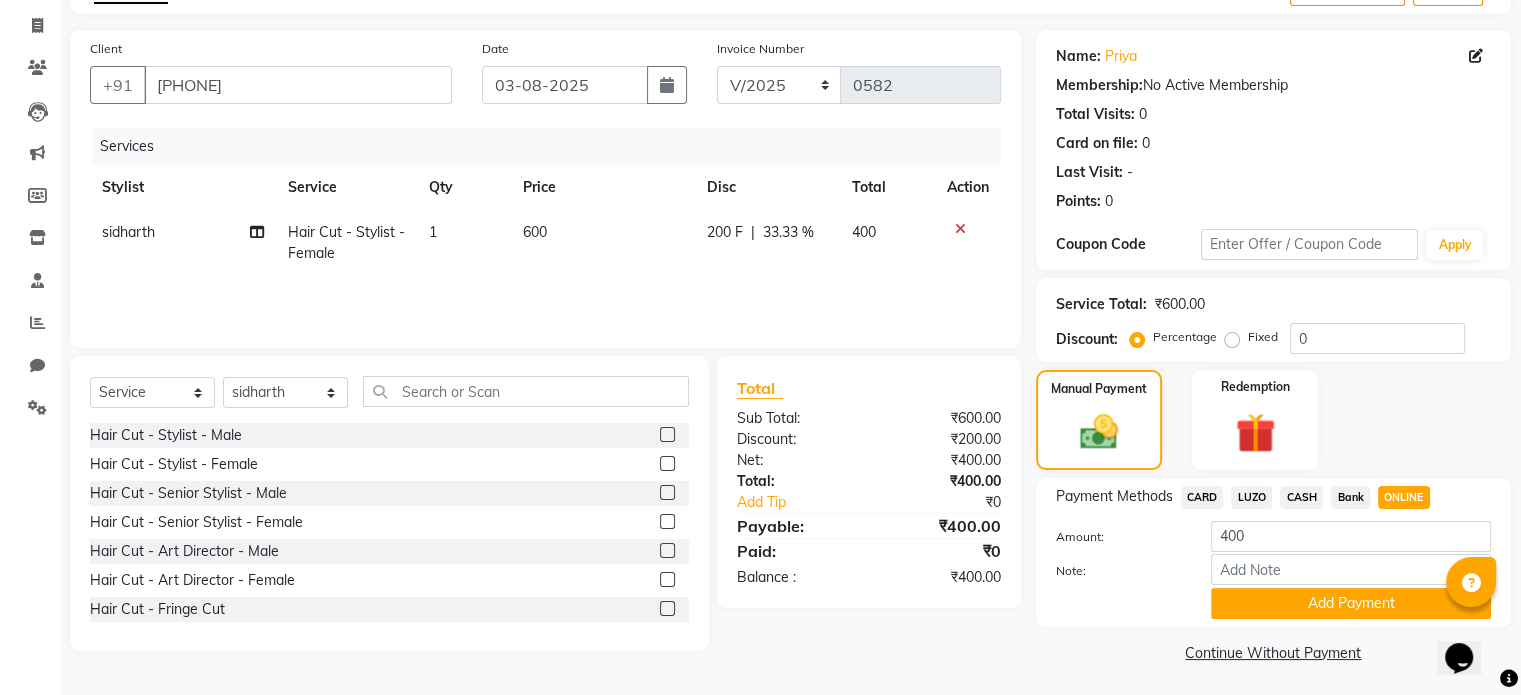scroll, scrollTop: 124, scrollLeft: 0, axis: vertical 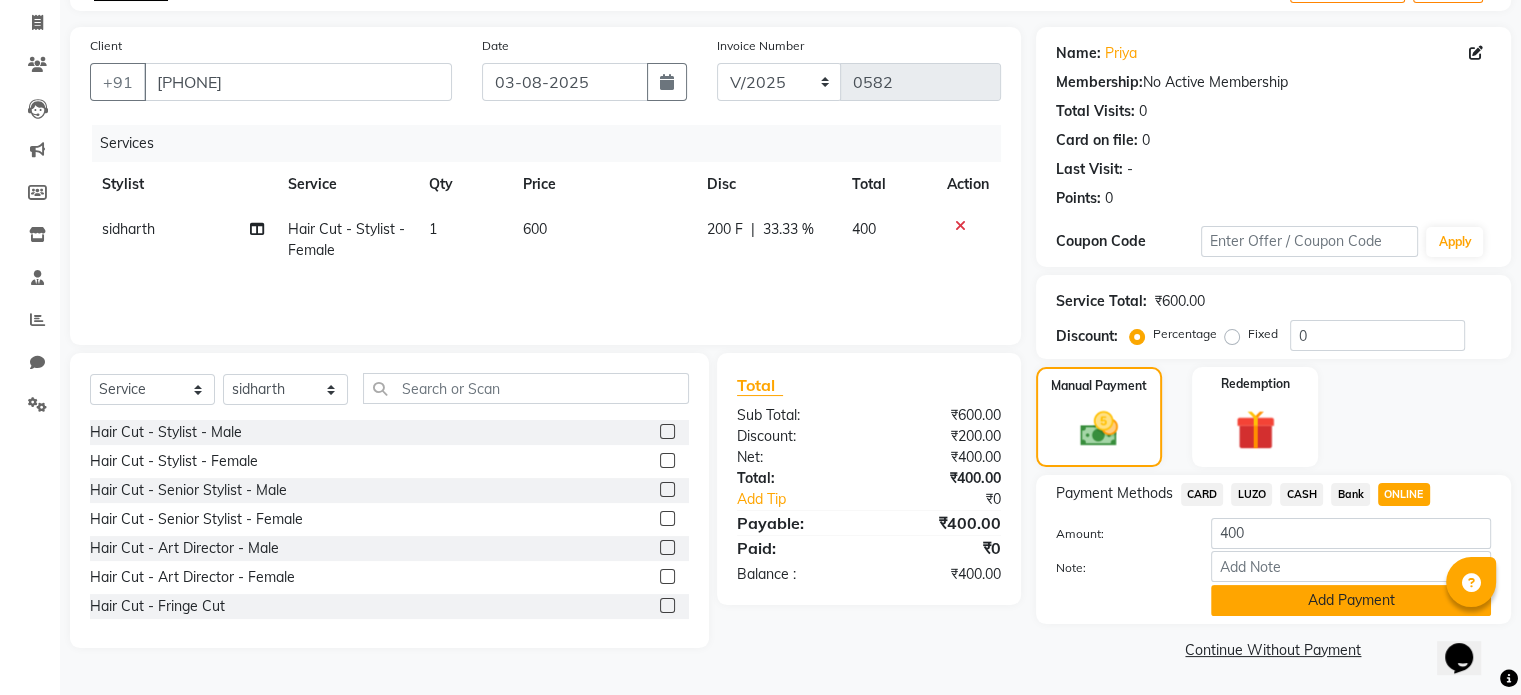 click on "Add Payment" 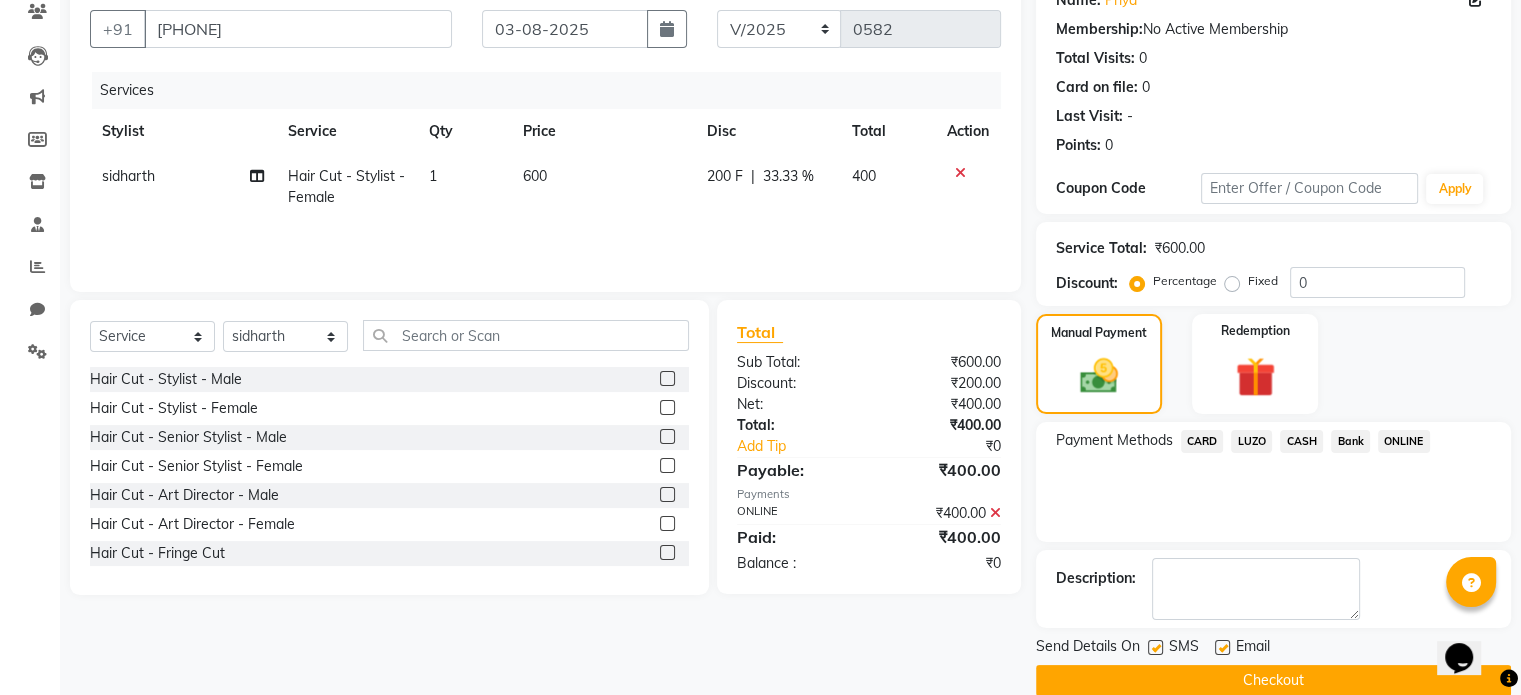scroll, scrollTop: 205, scrollLeft: 0, axis: vertical 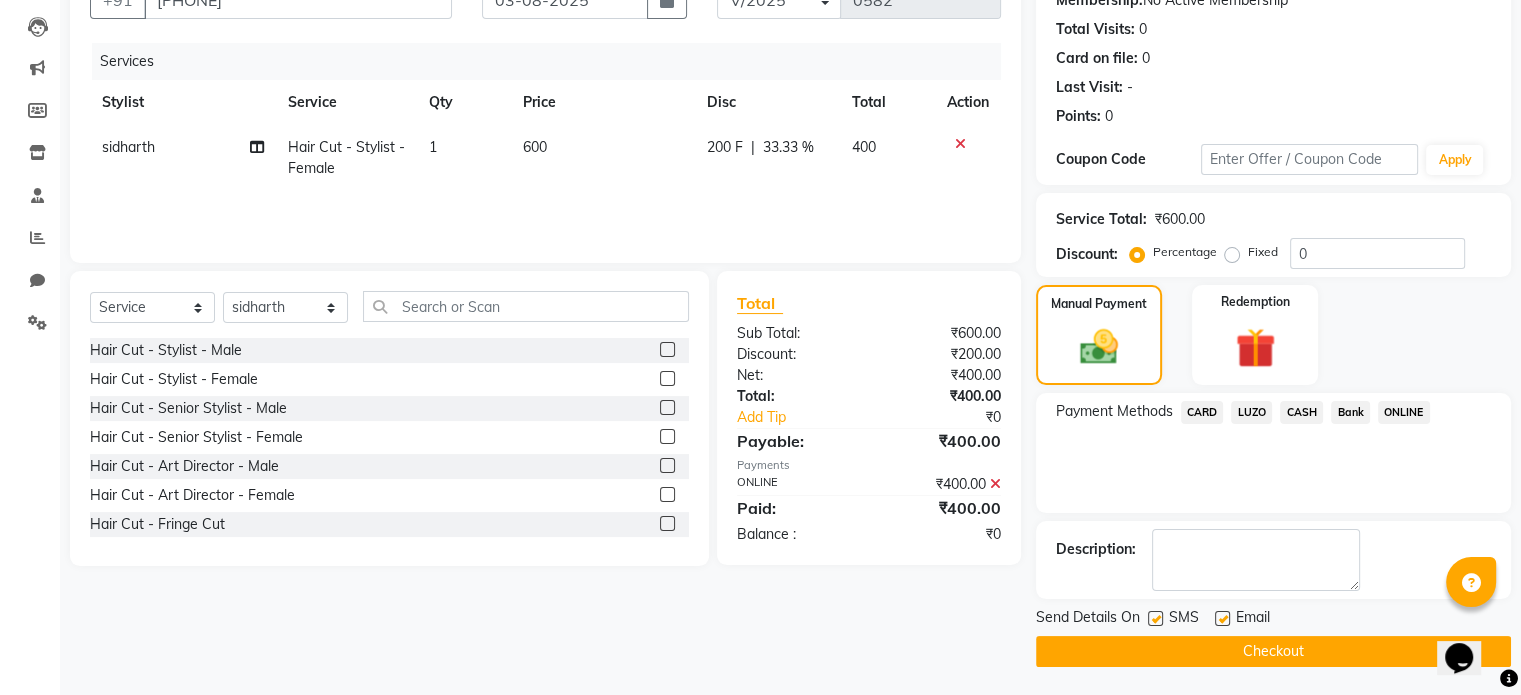 drag, startPoint x: 1220, startPoint y: 609, endPoint x: 1108, endPoint y: 661, distance: 123.482796 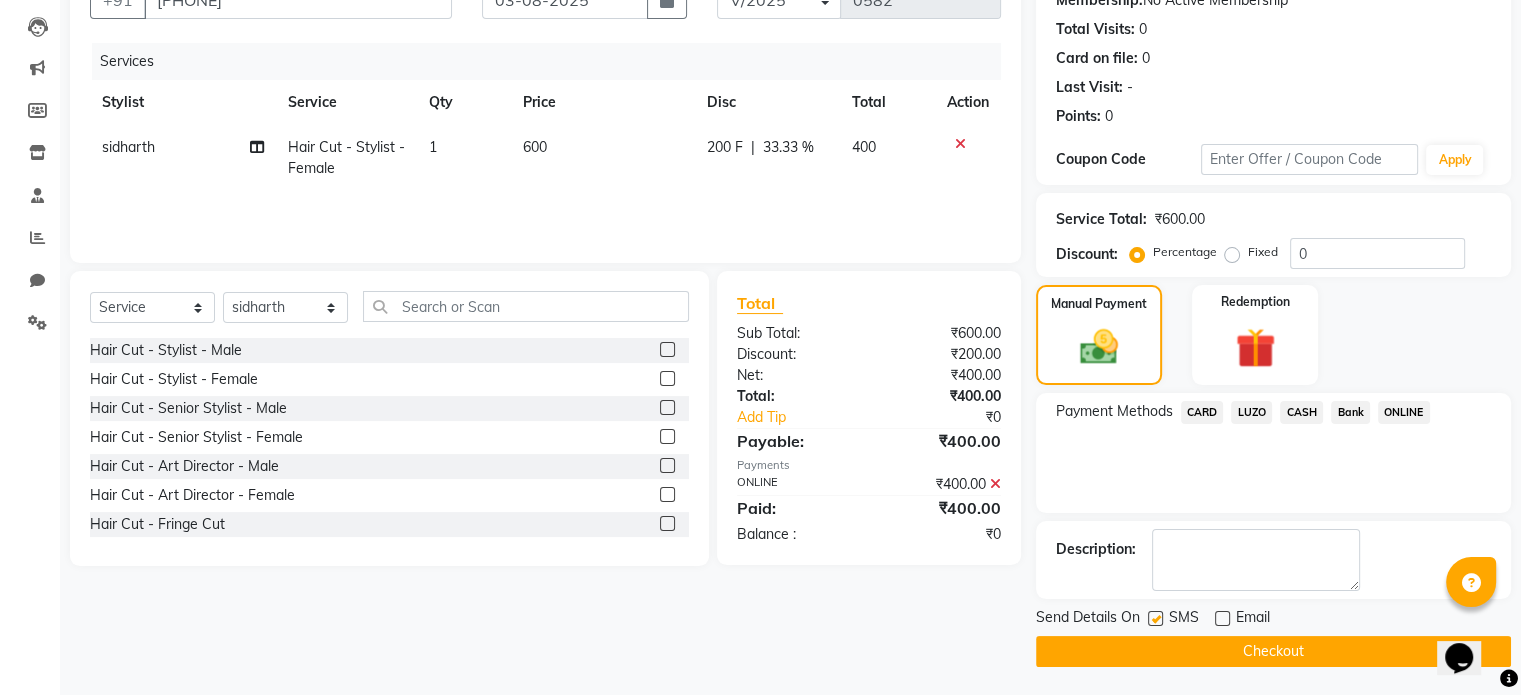 click 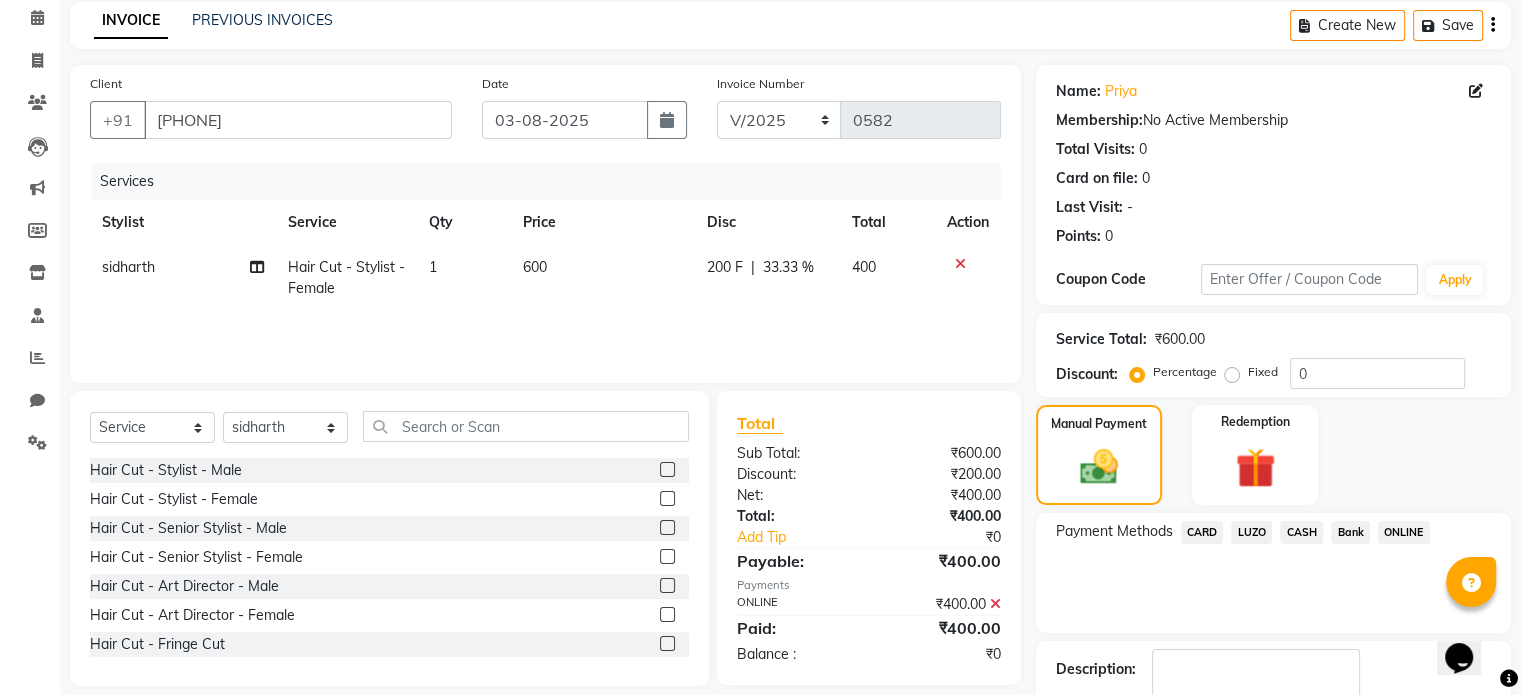 scroll, scrollTop: 205, scrollLeft: 0, axis: vertical 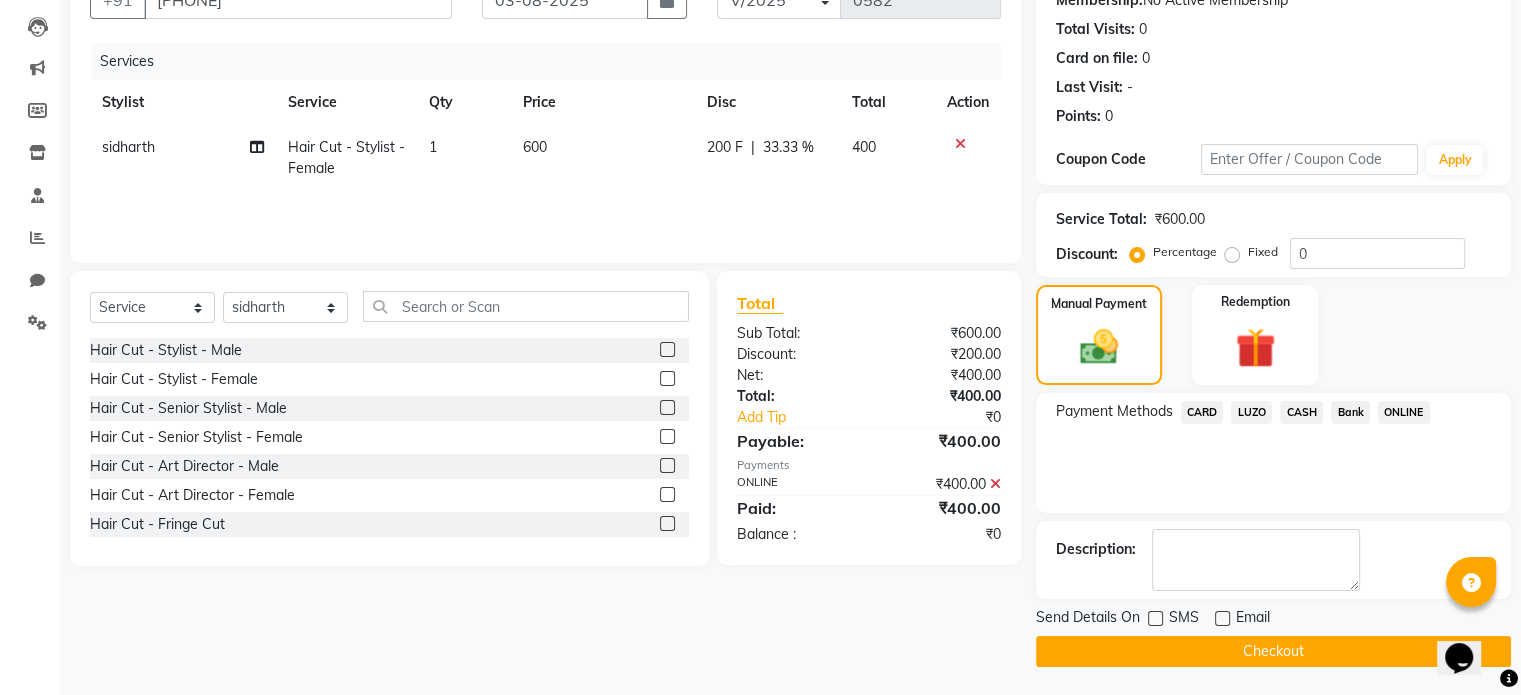 click on "Checkout" 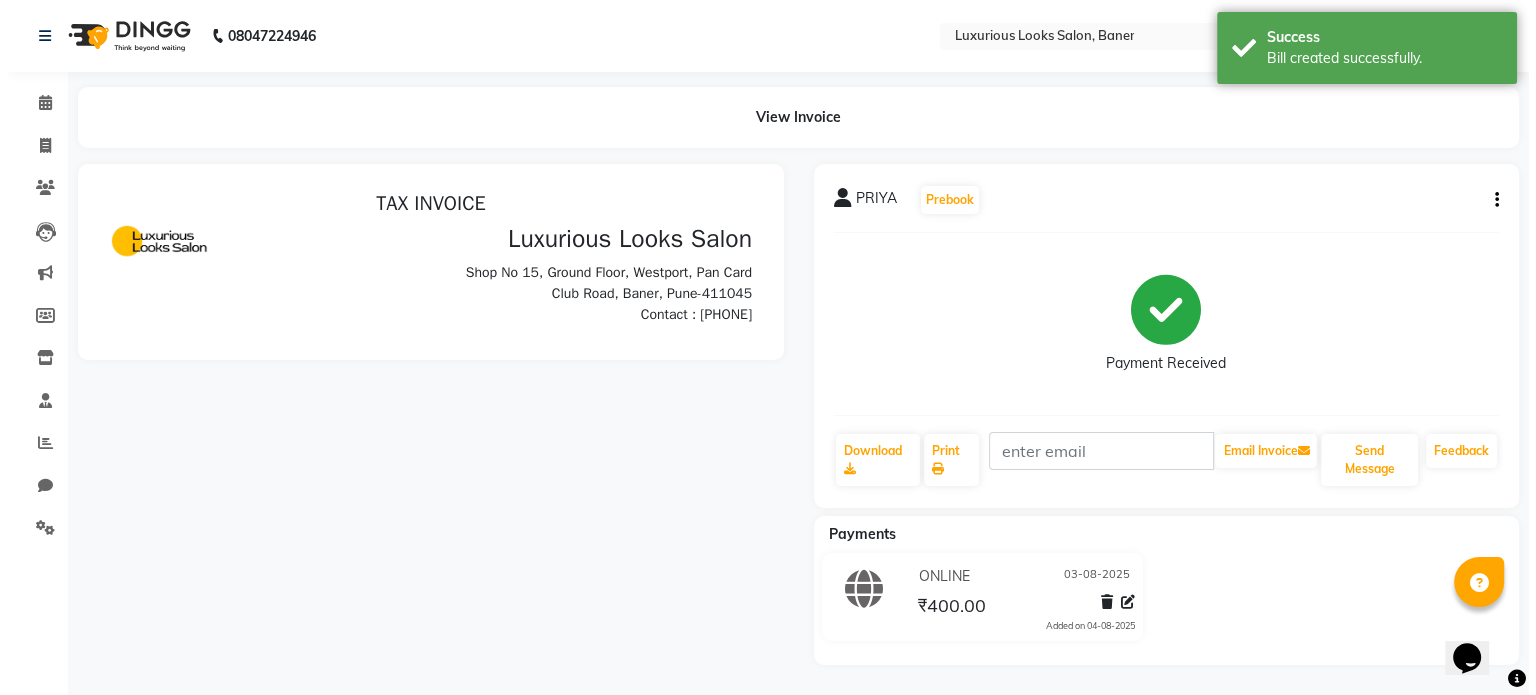 scroll, scrollTop: 0, scrollLeft: 0, axis: both 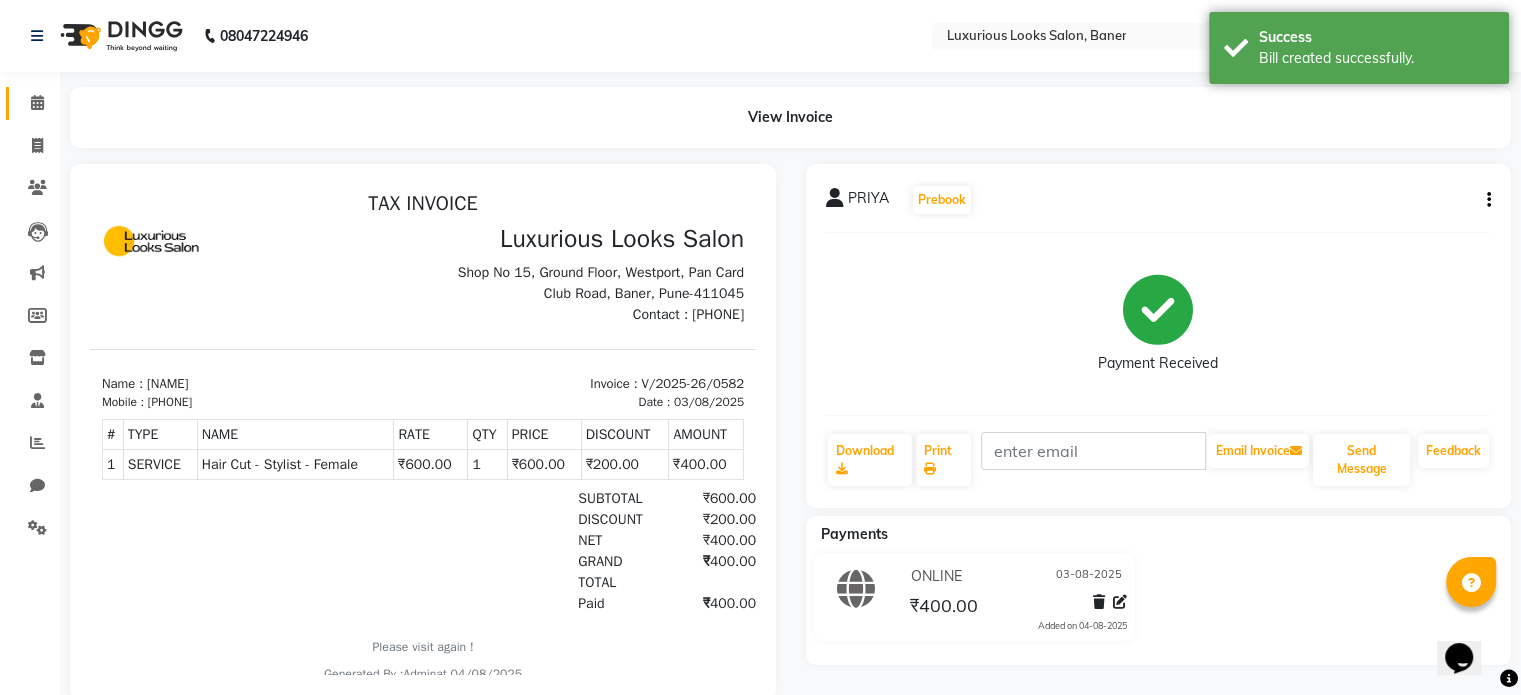 click on "Calendar" 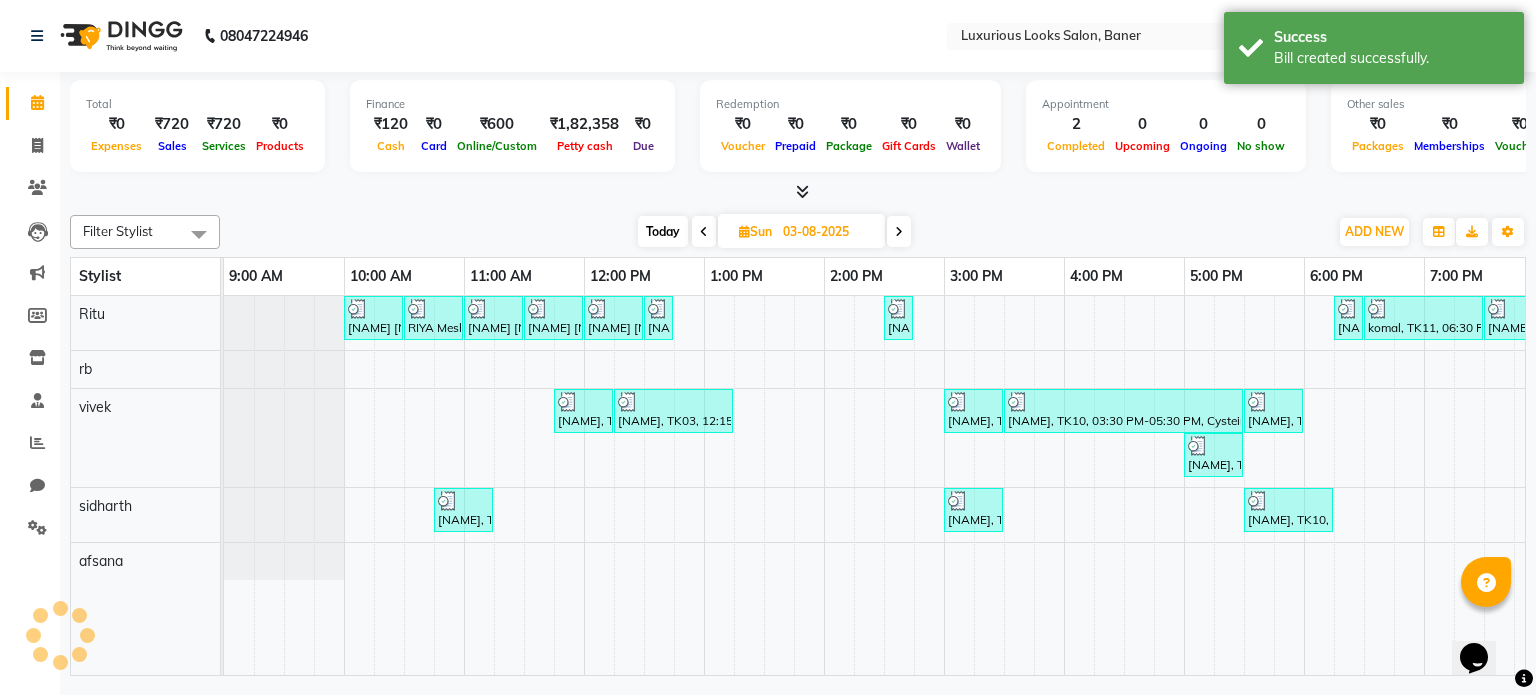 scroll, scrollTop: 0, scrollLeft: 378, axis: horizontal 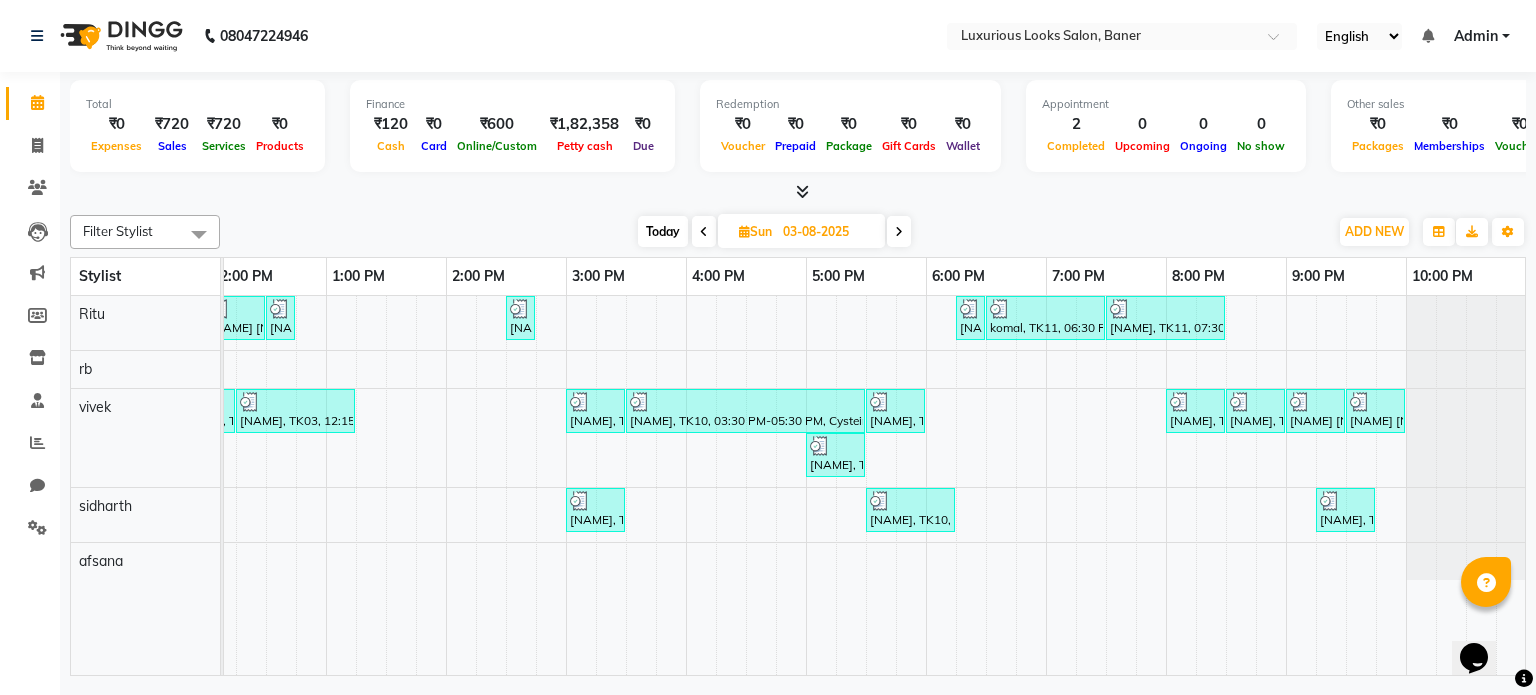 click at bounding box center (899, 231) 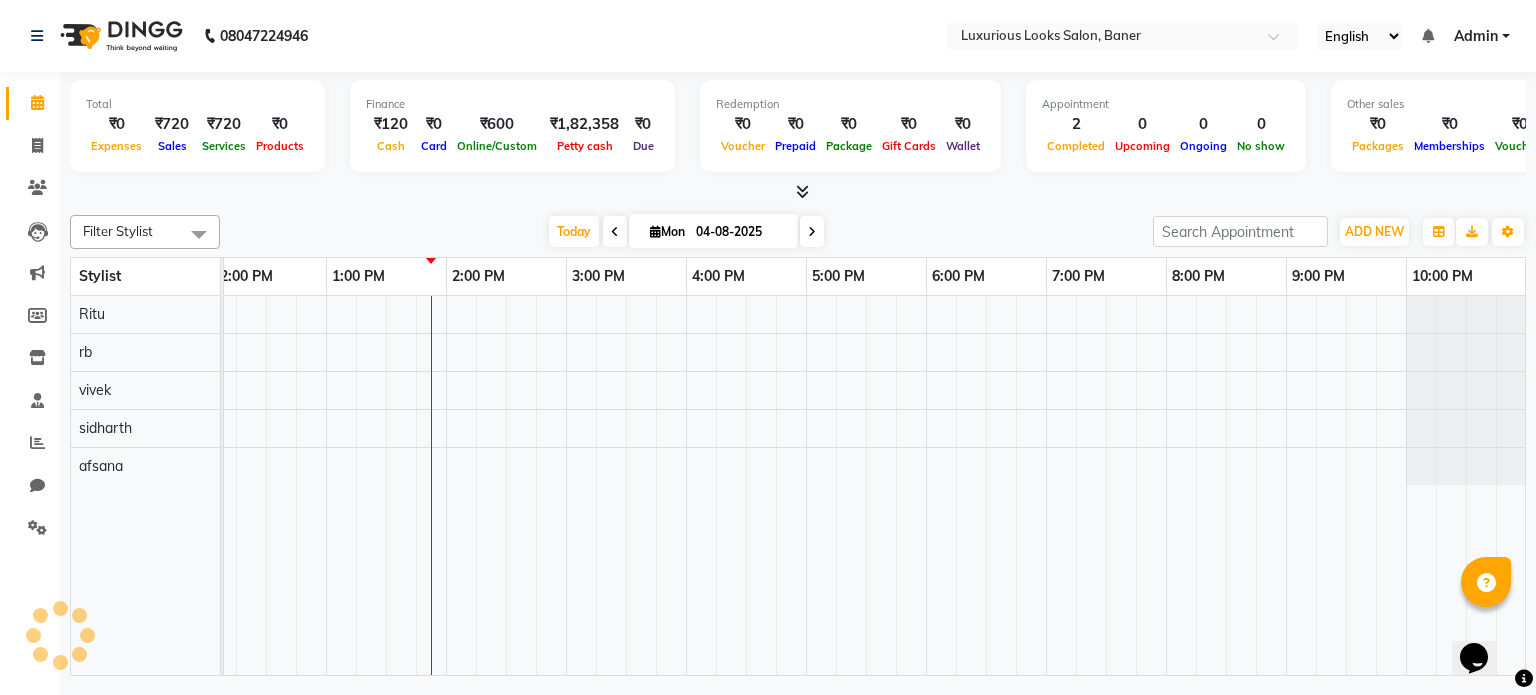 scroll, scrollTop: 0, scrollLeft: 378, axis: horizontal 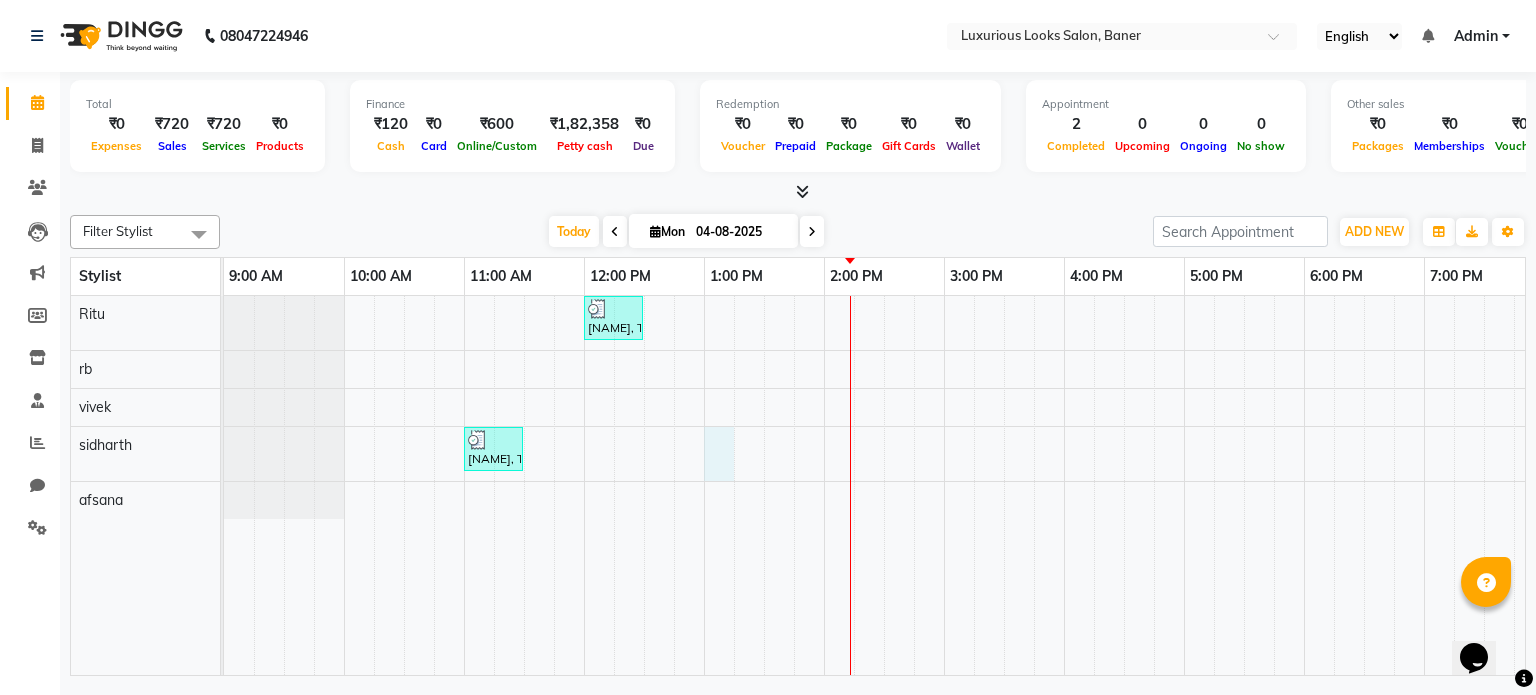 click on "sulbha, TK02, 12:00 PM-12:30 PM, Threading - Upper Lip,Threading - Eyebrows     anuja, TK01, 11:00 AM-11:30 AM, Hair Cut - Stylist - Female" at bounding box center [1064, 486] 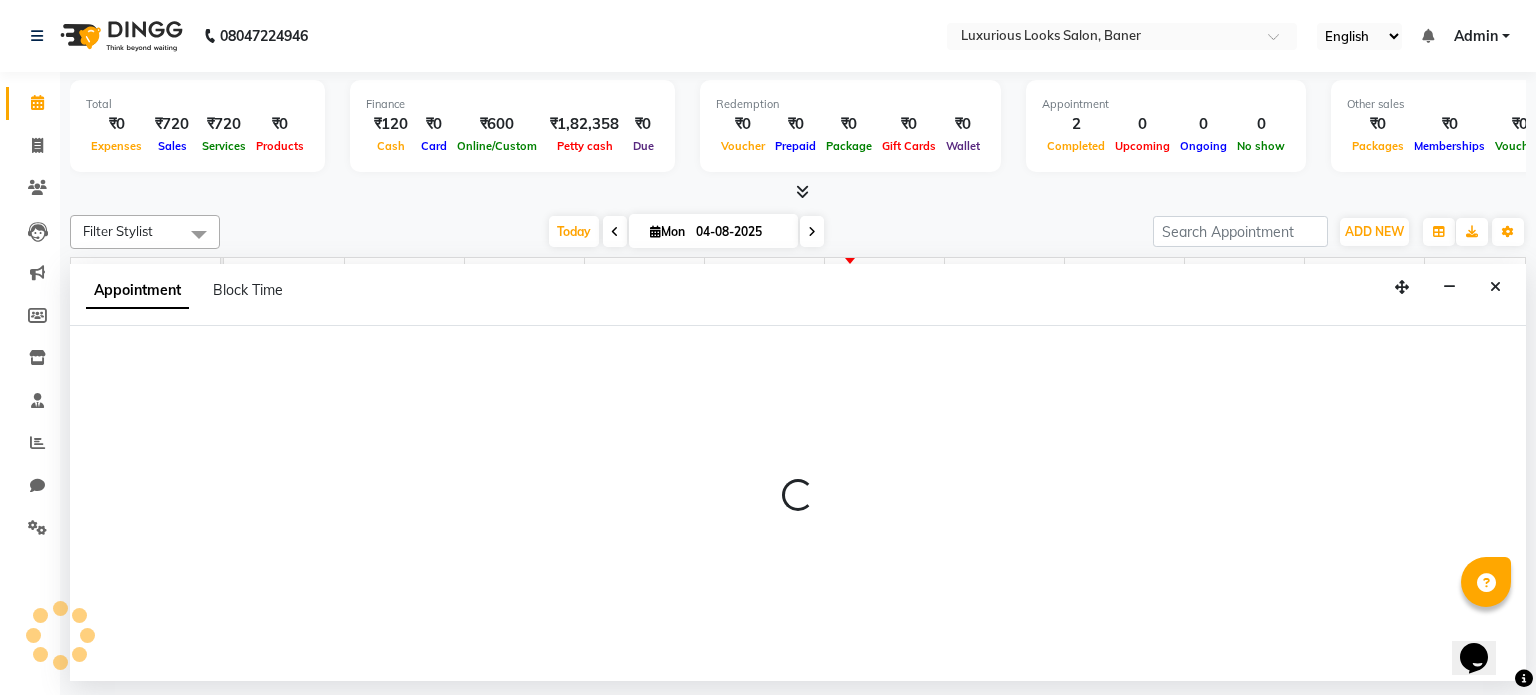 select on "83711" 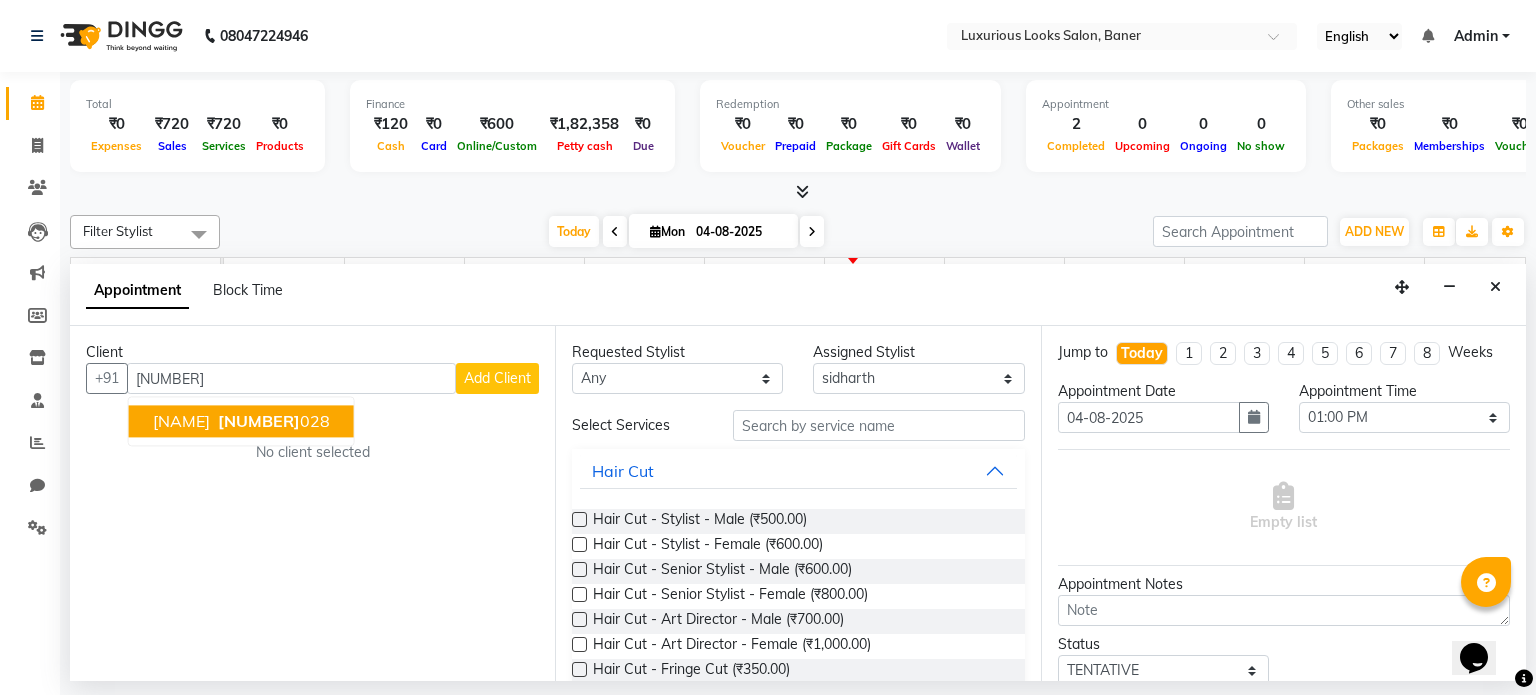 click on "8080289 028" at bounding box center (272, 422) 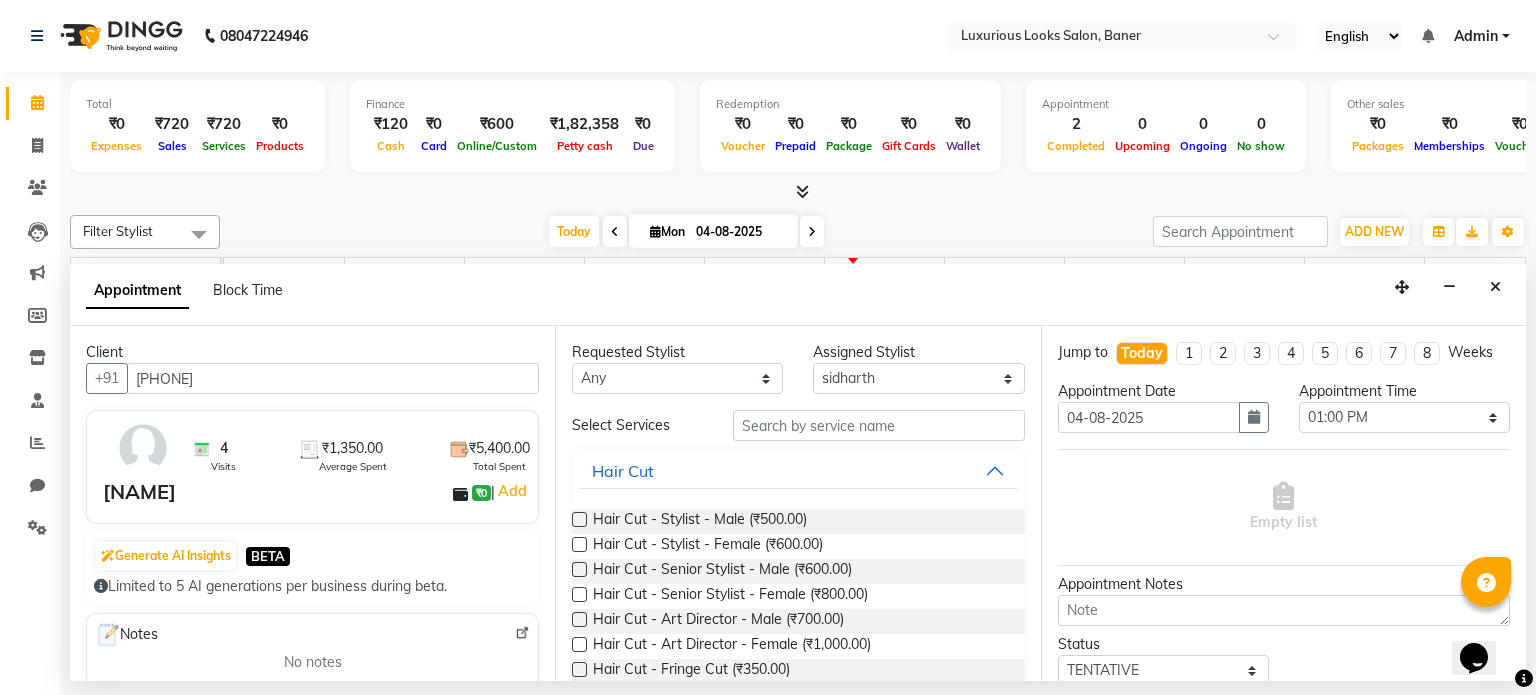 type on "8080289028" 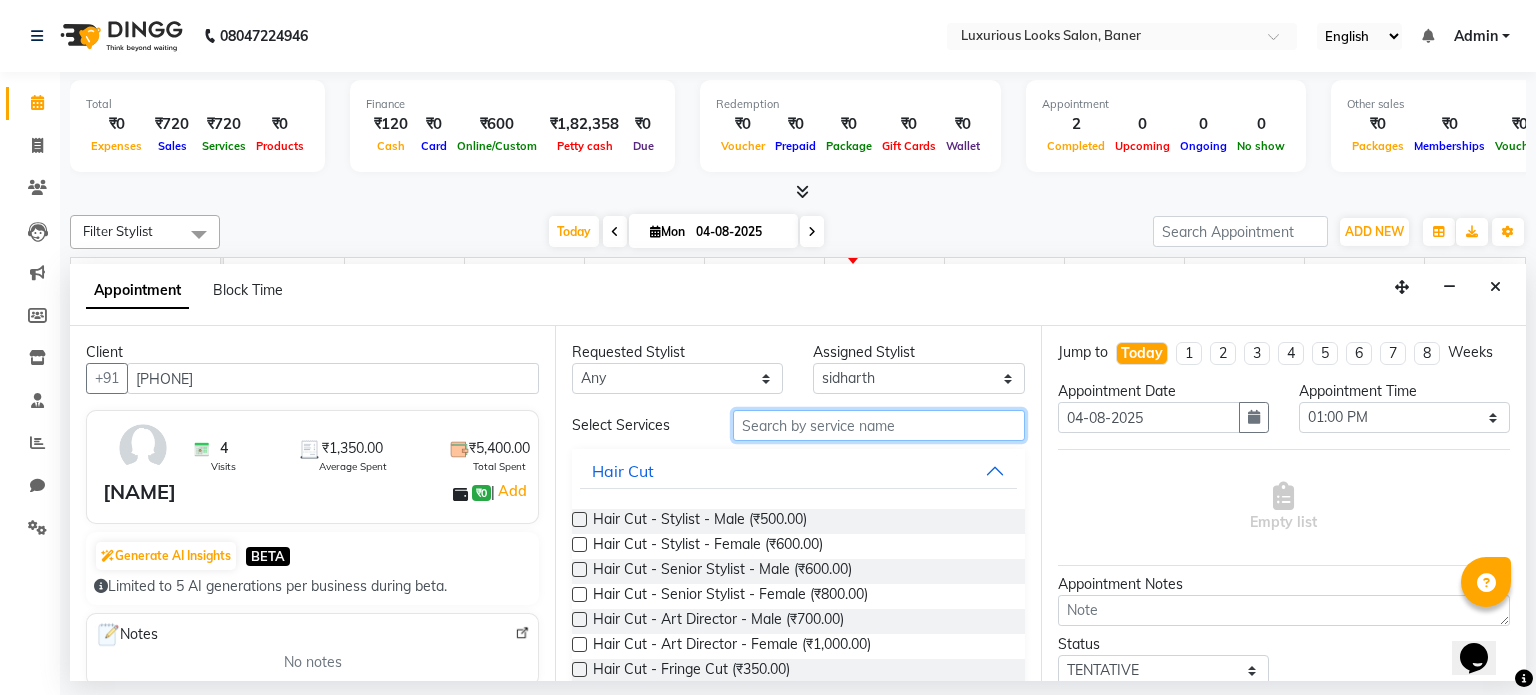 click at bounding box center [879, 425] 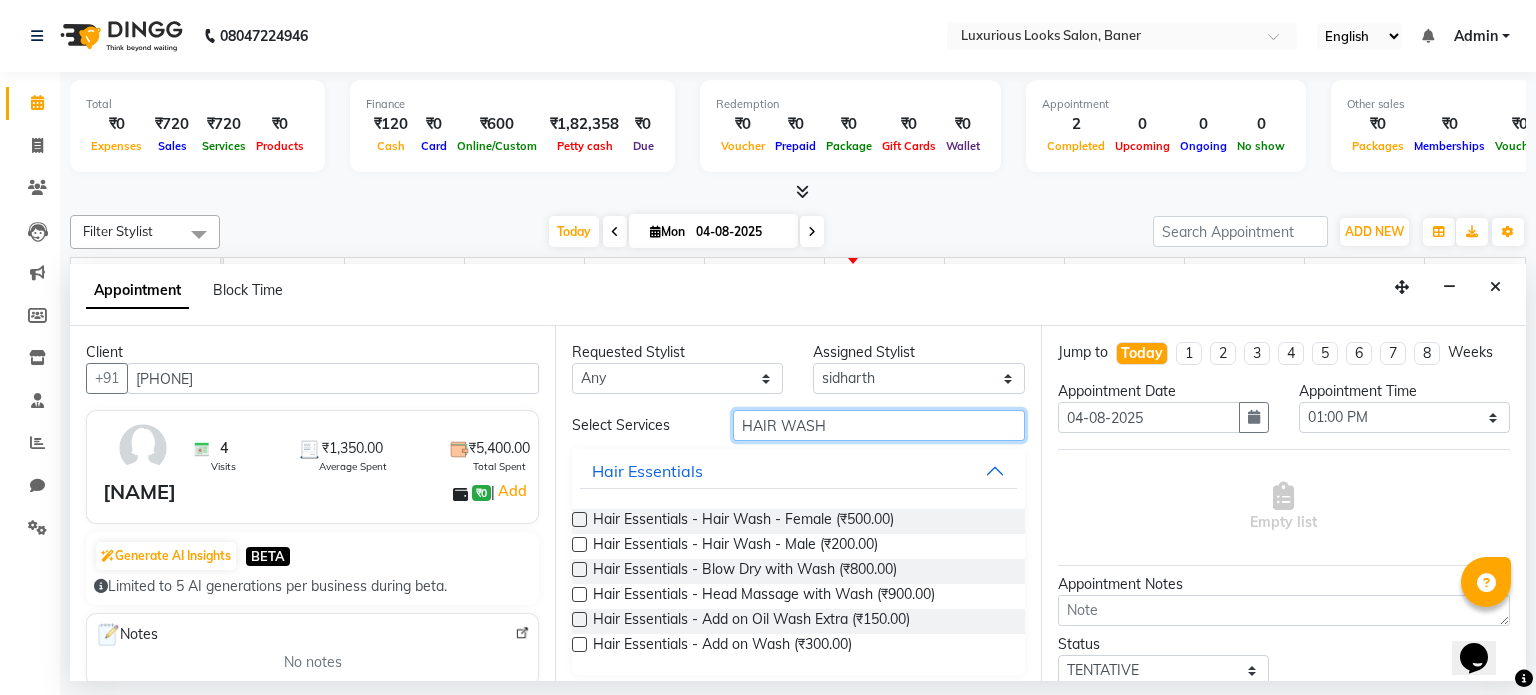 type on "HAIR WASH" 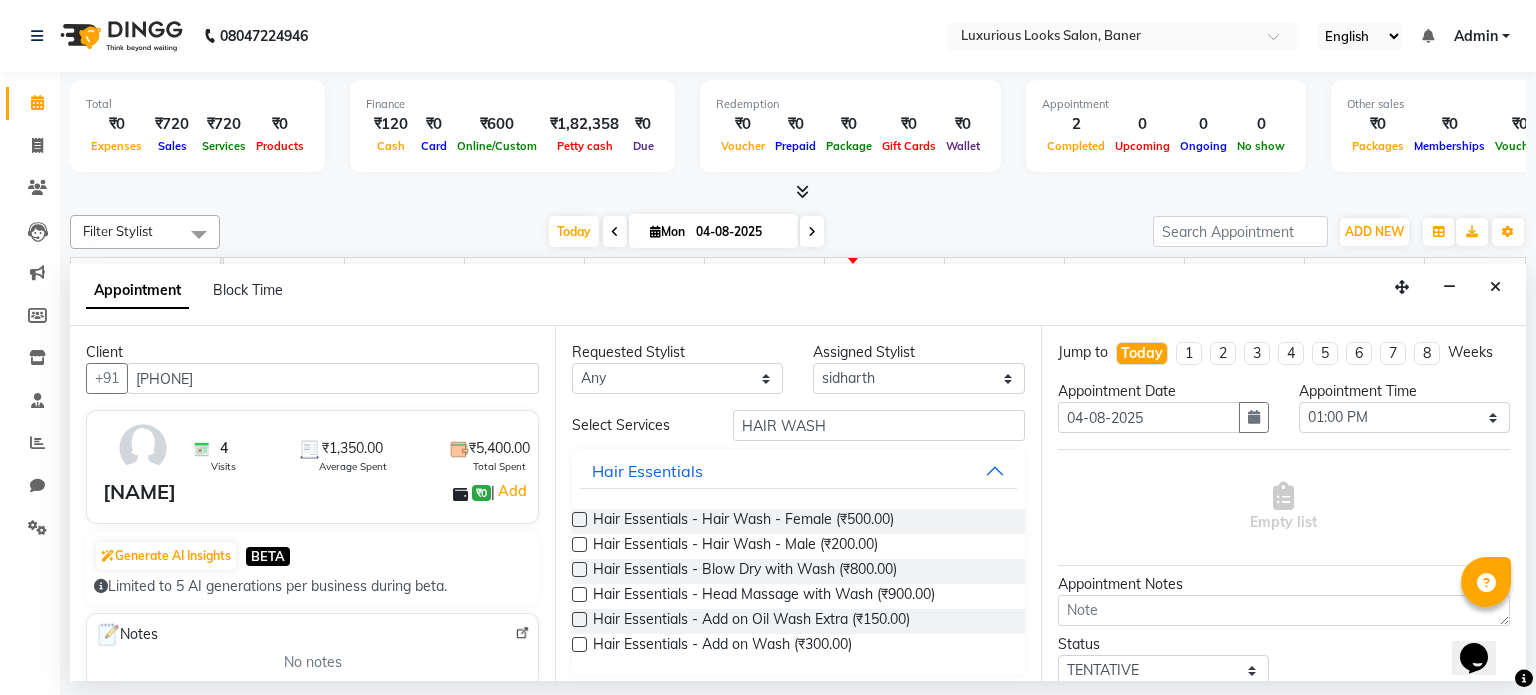 click at bounding box center (579, 569) 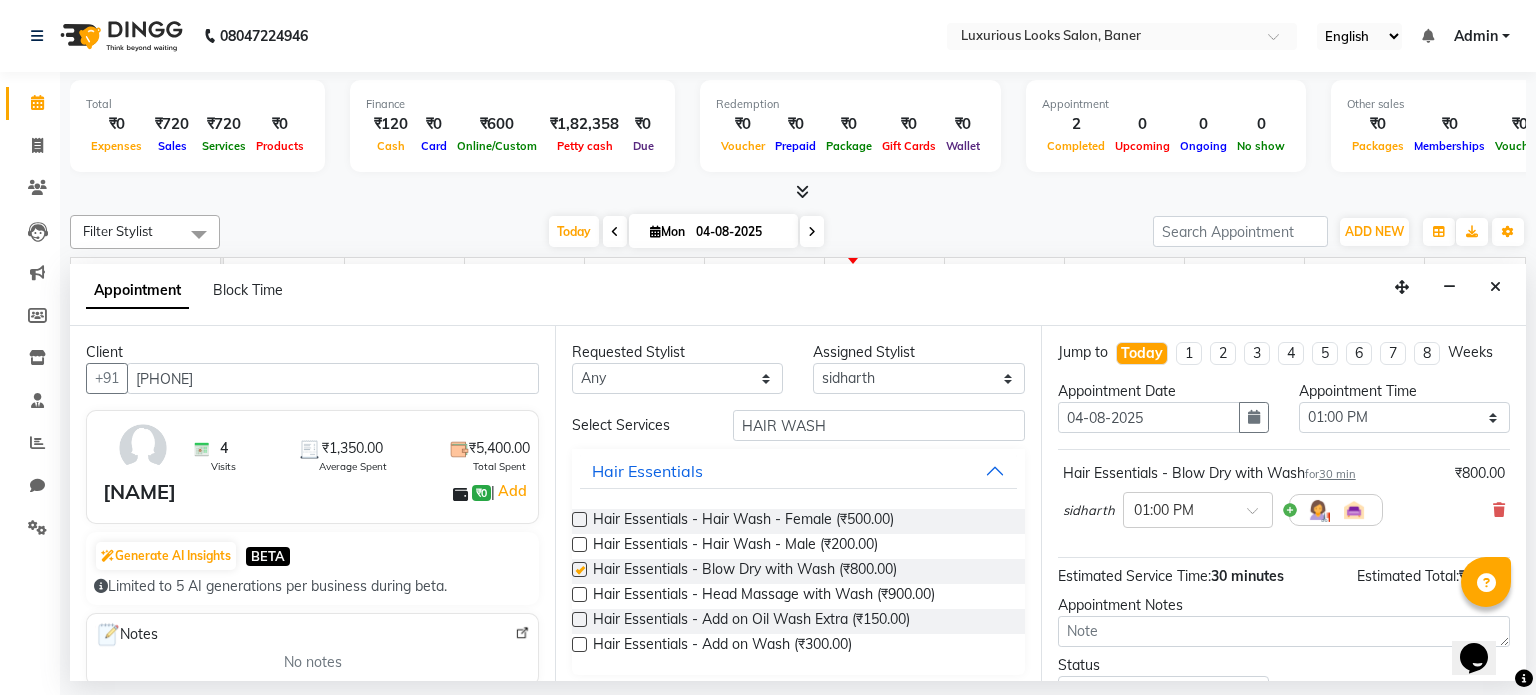 checkbox on "false" 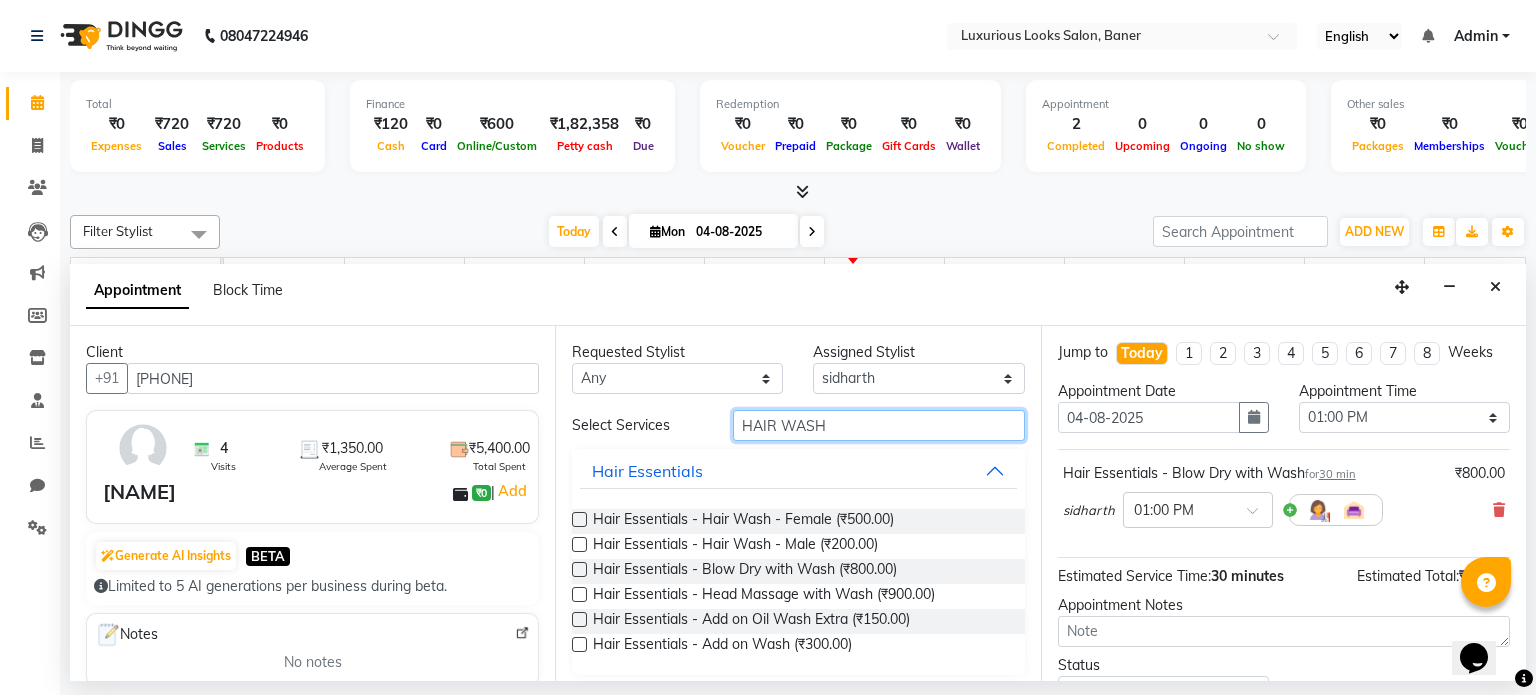 click on "HAIR WASH" at bounding box center [879, 425] 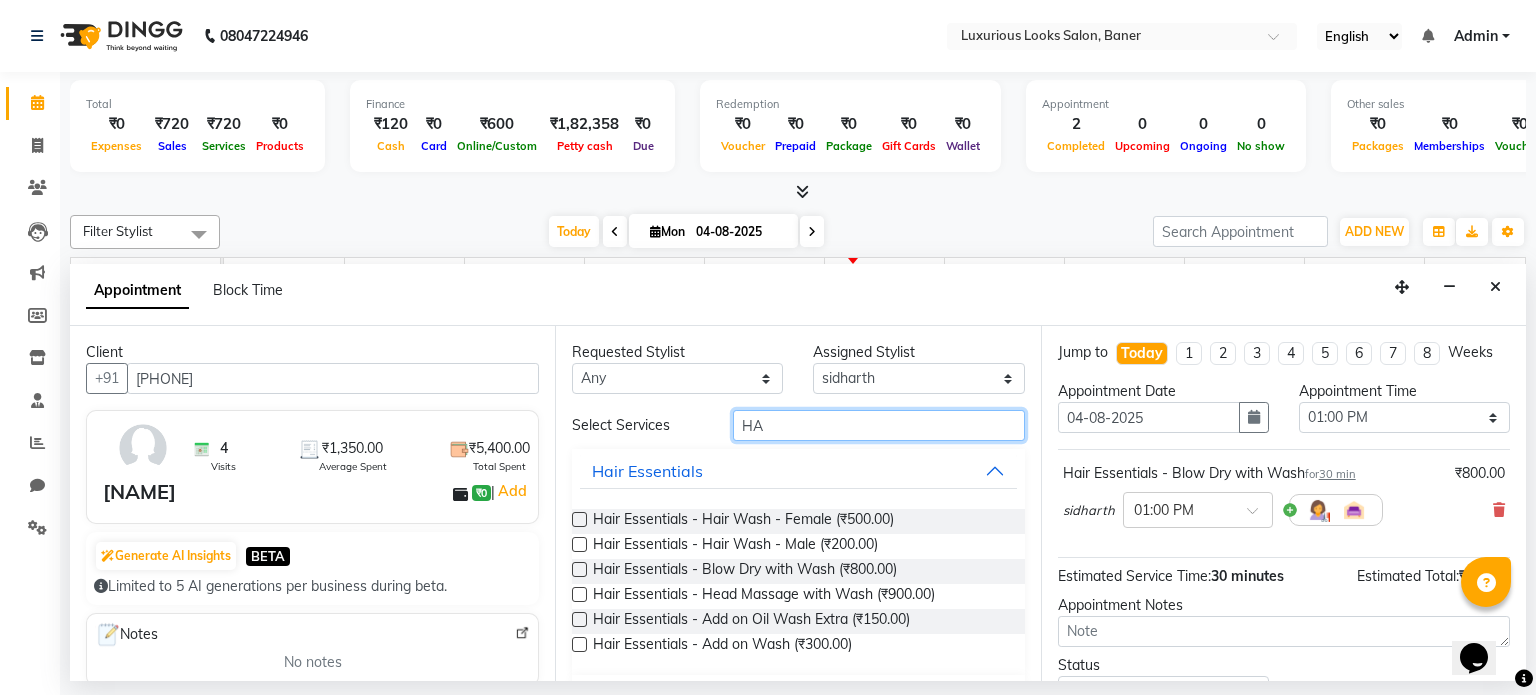 type on "H" 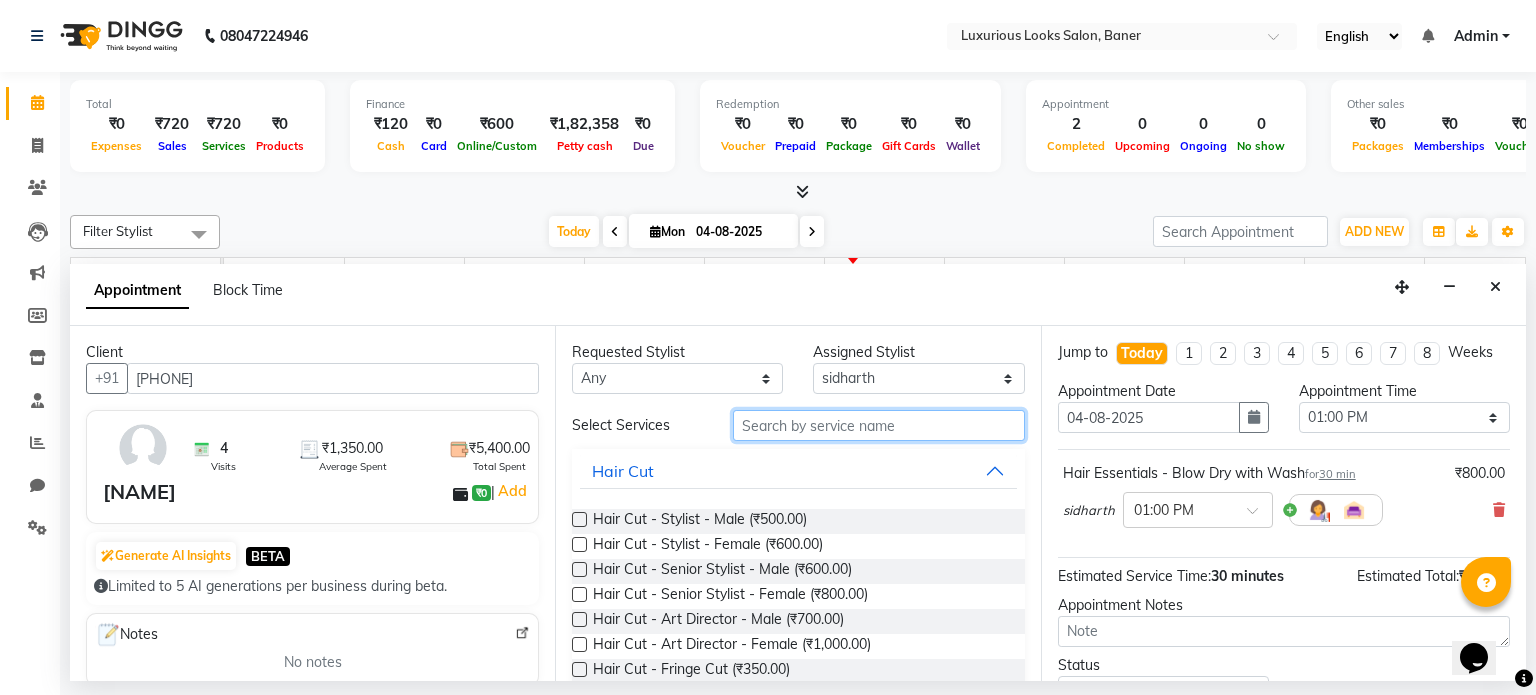 type 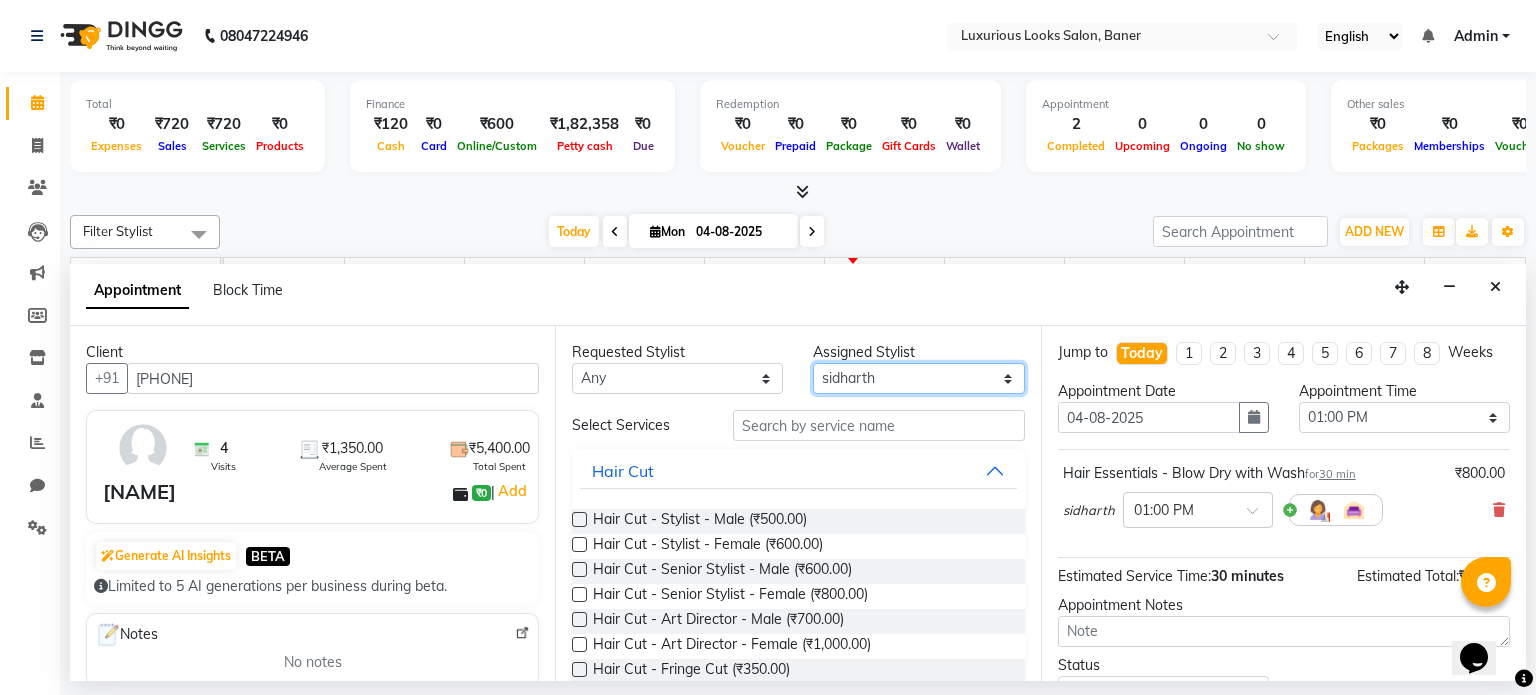 click on "Select afsana rb Ritu sidharth vivek" at bounding box center [918, 378] 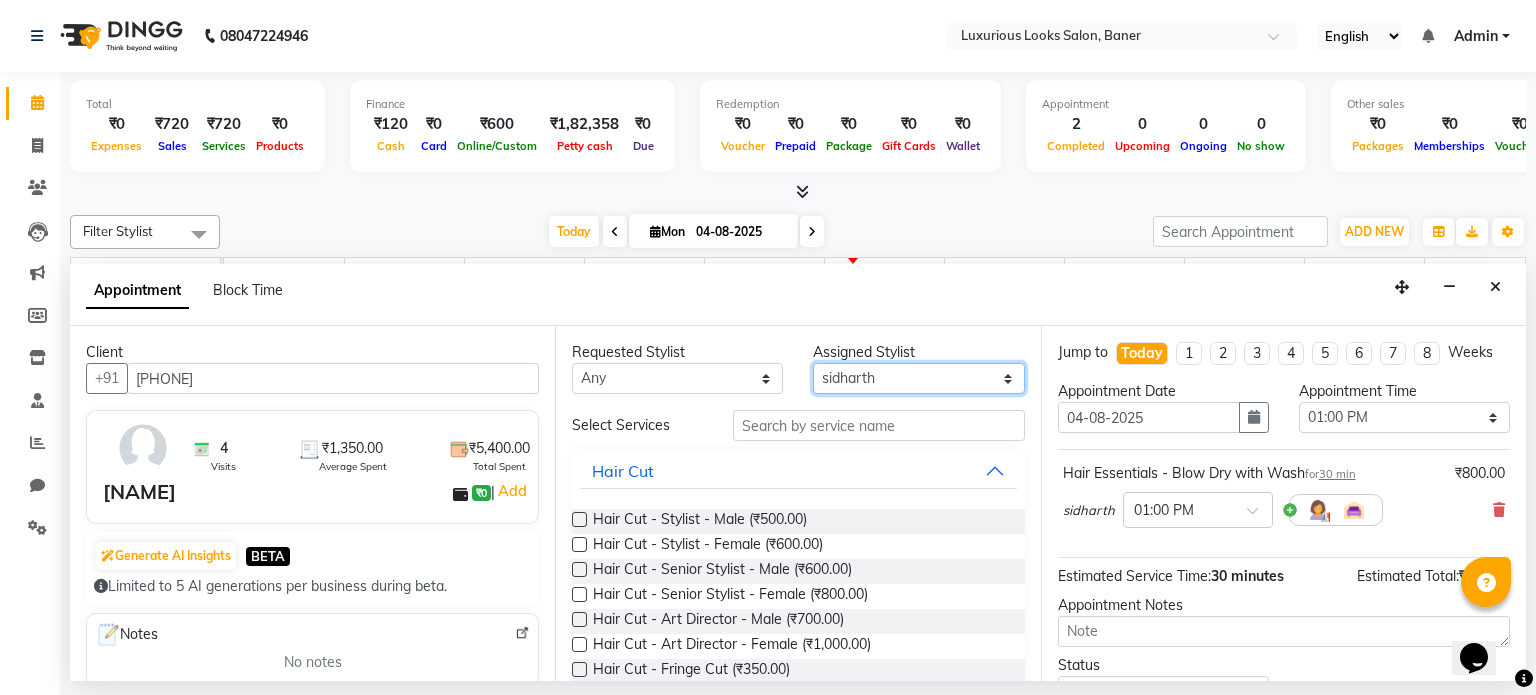 select on "68794" 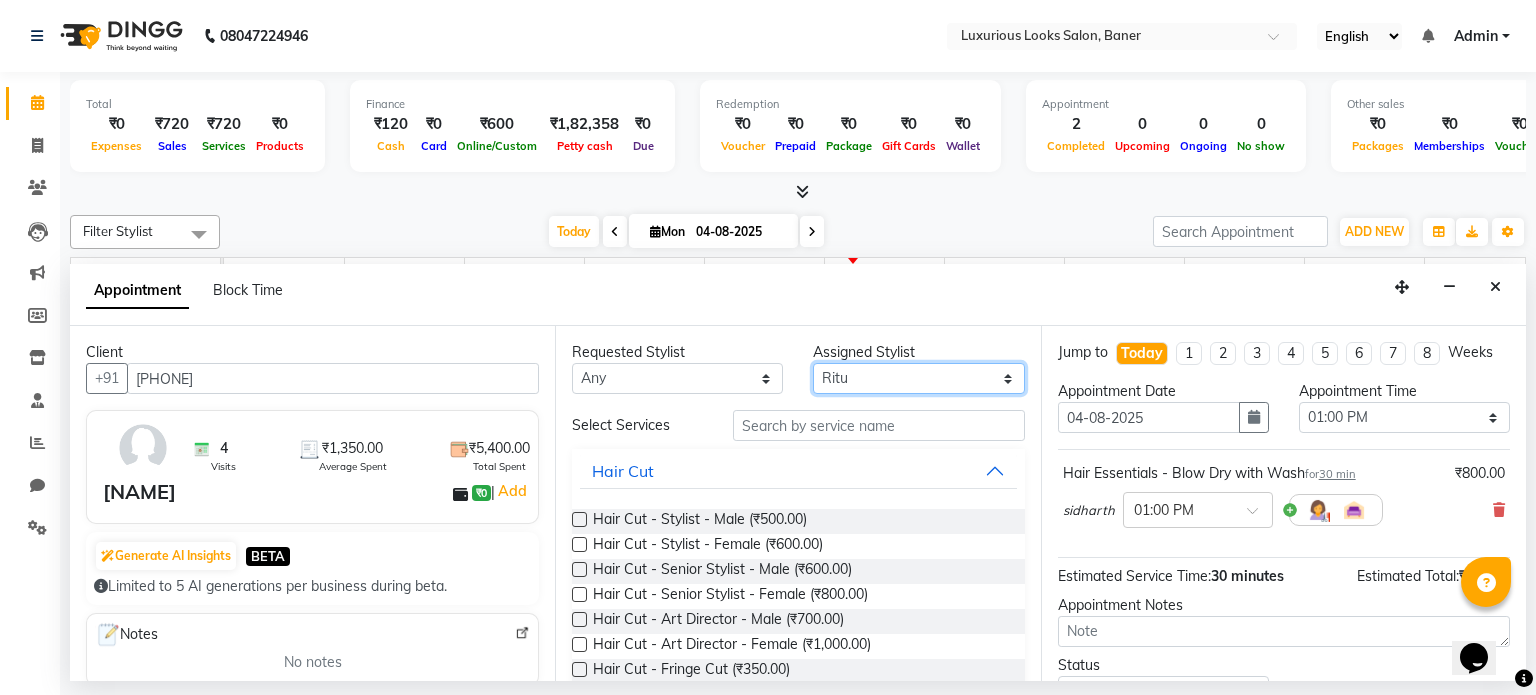 click on "Select afsana rb Ritu sidharth vivek" at bounding box center (918, 378) 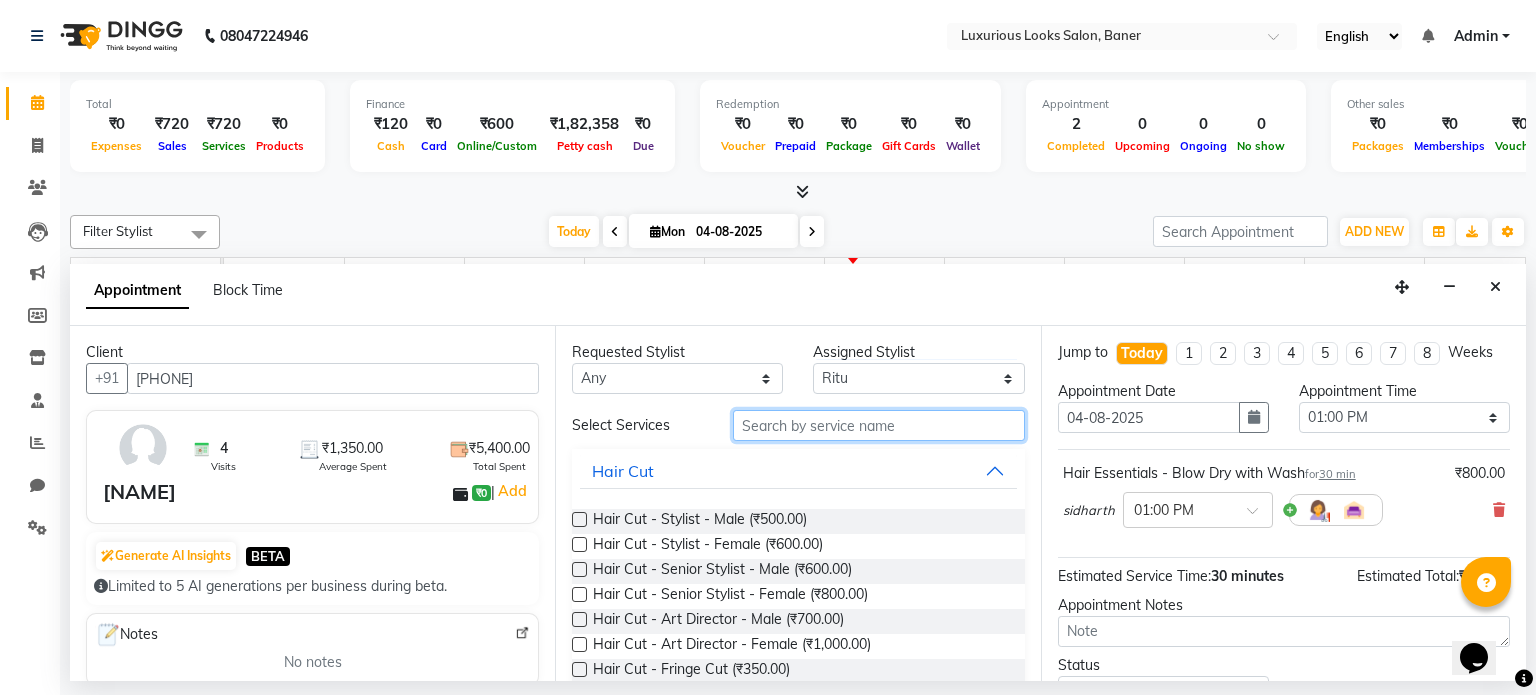 click at bounding box center [879, 425] 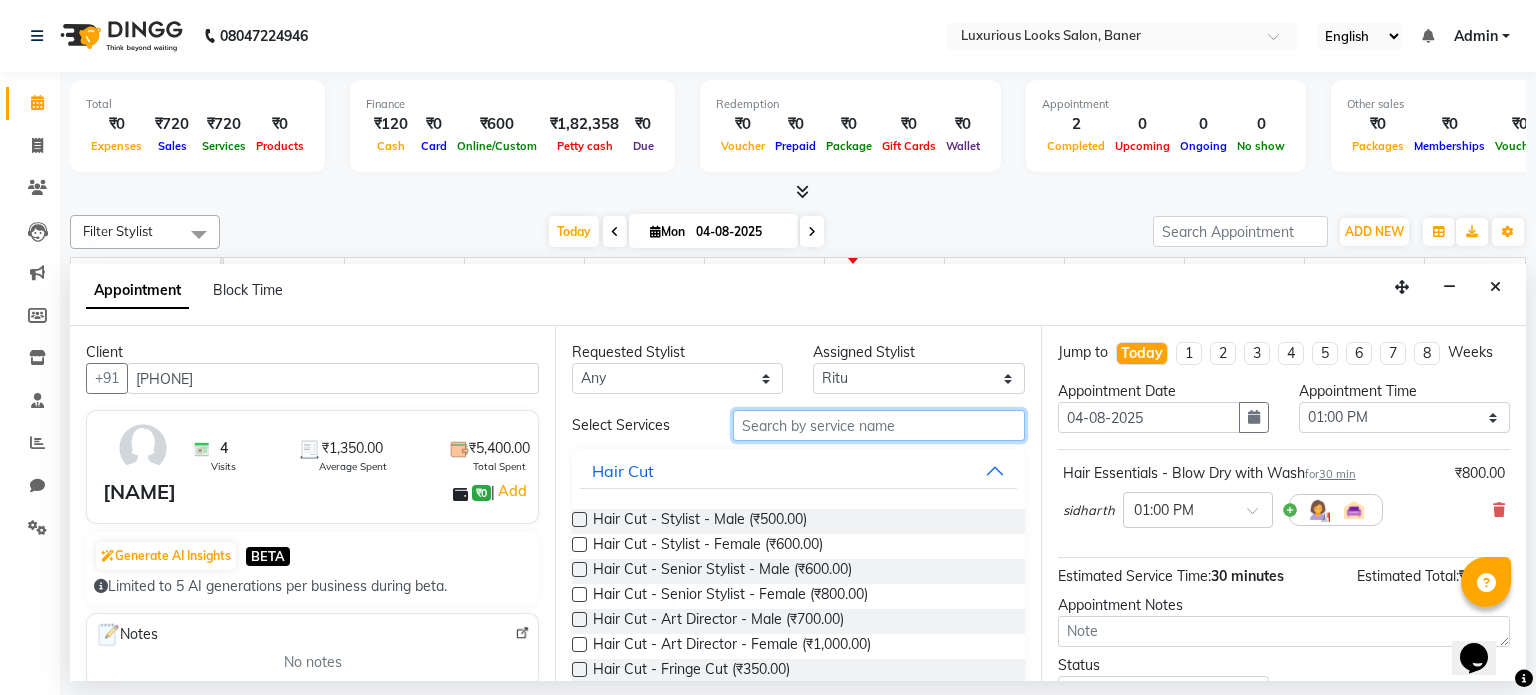 type on "T" 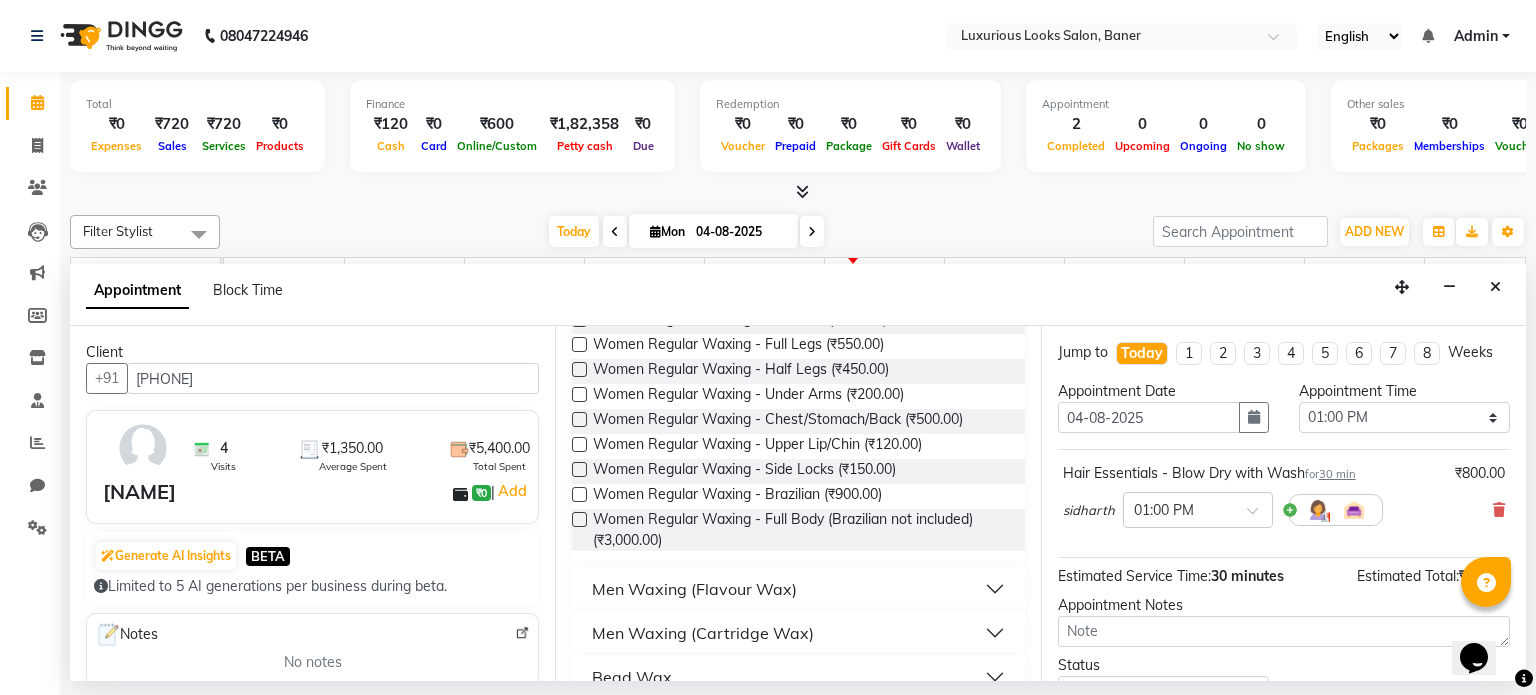 scroll, scrollTop: 277, scrollLeft: 0, axis: vertical 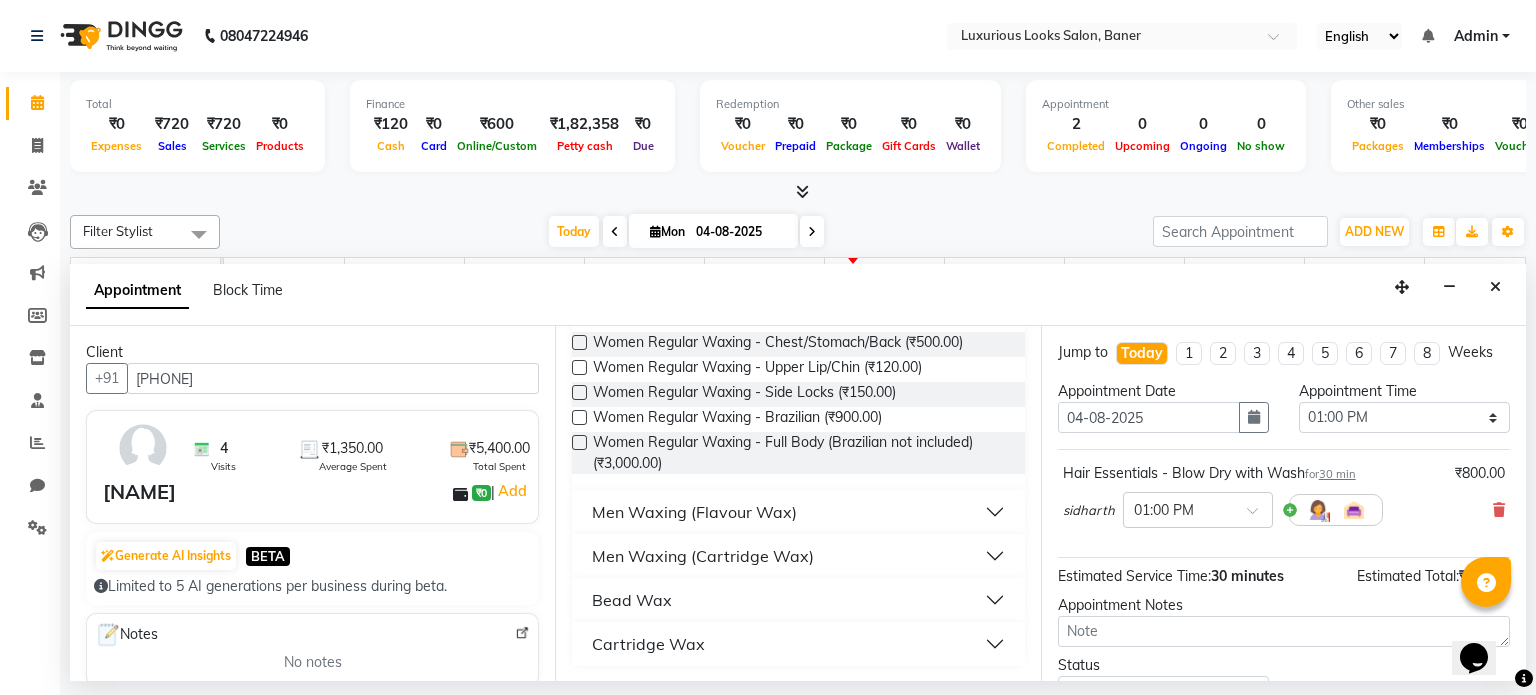 type on "WAX" 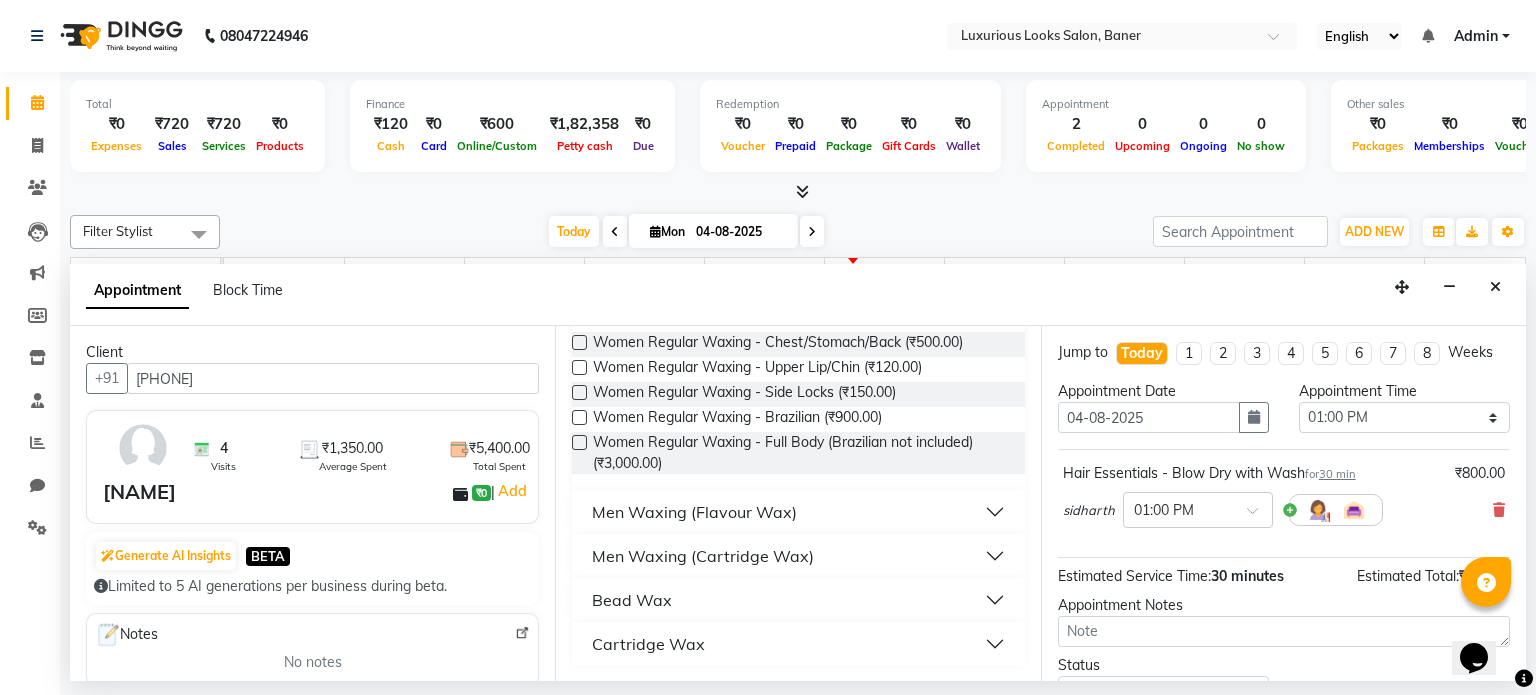 click on "Bead Wax" at bounding box center [798, 600] 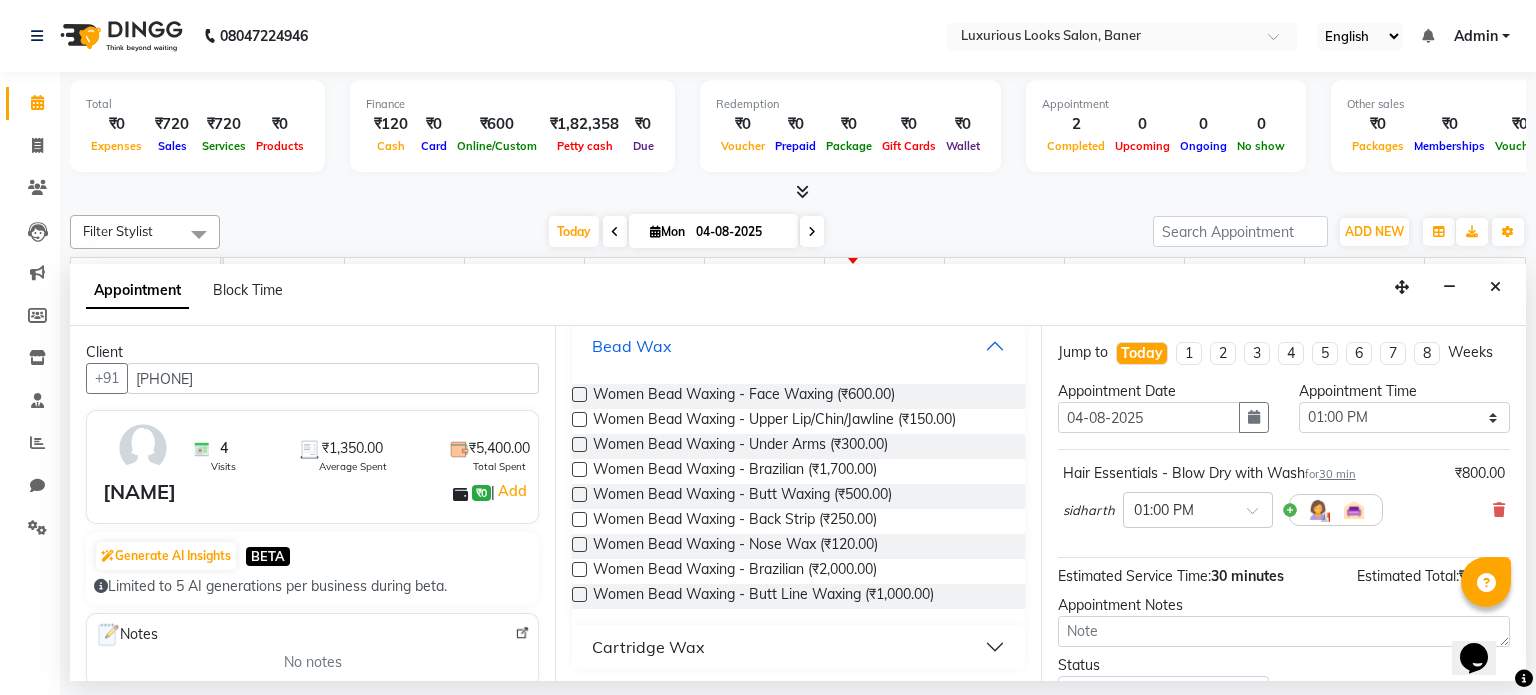 scroll, scrollTop: 534, scrollLeft: 0, axis: vertical 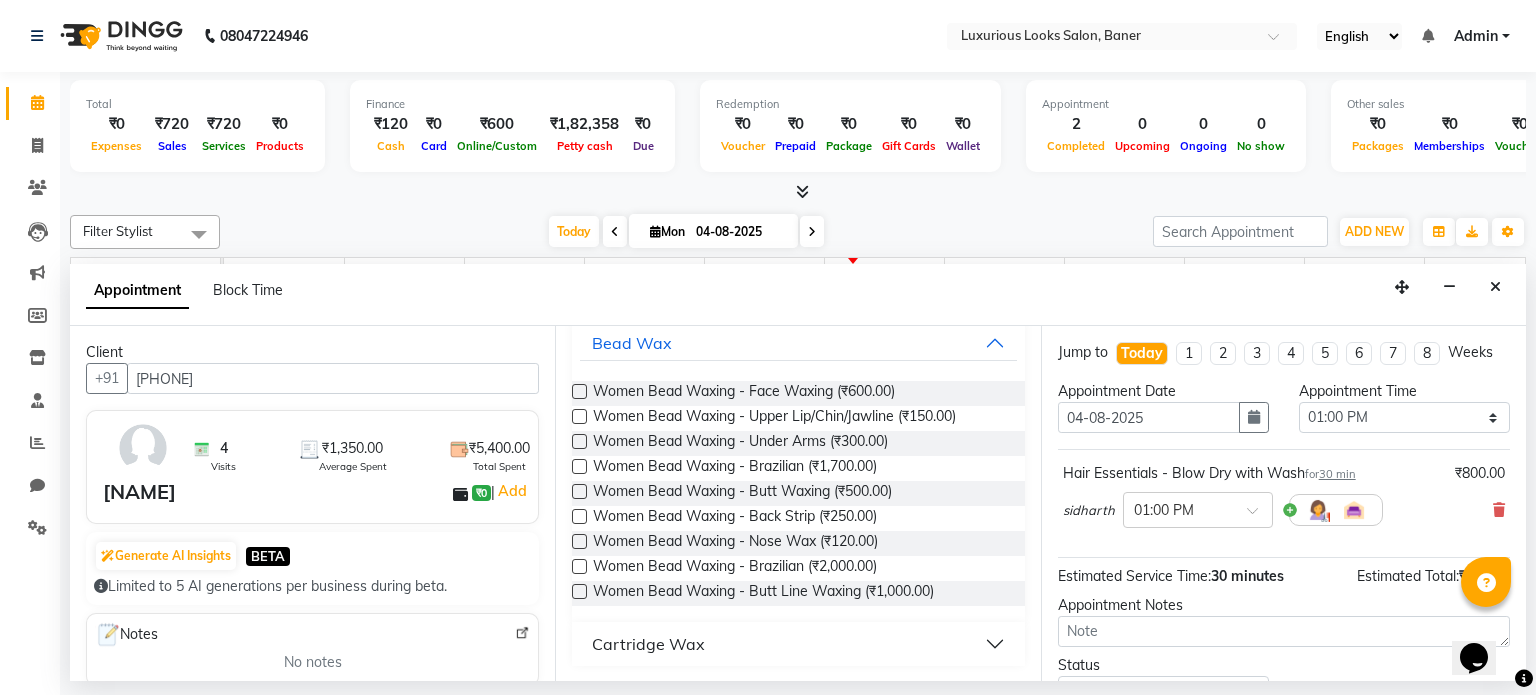 click at bounding box center (579, 416) 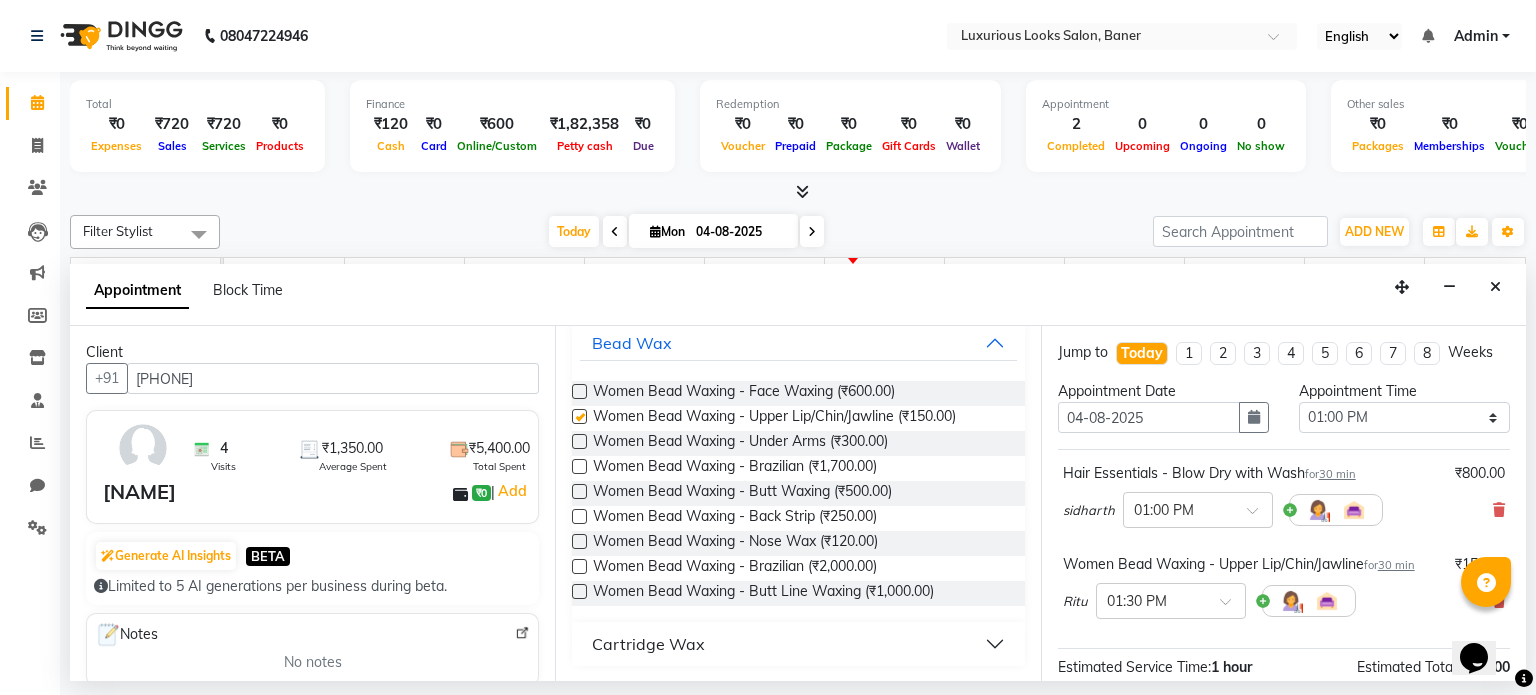 checkbox on "false" 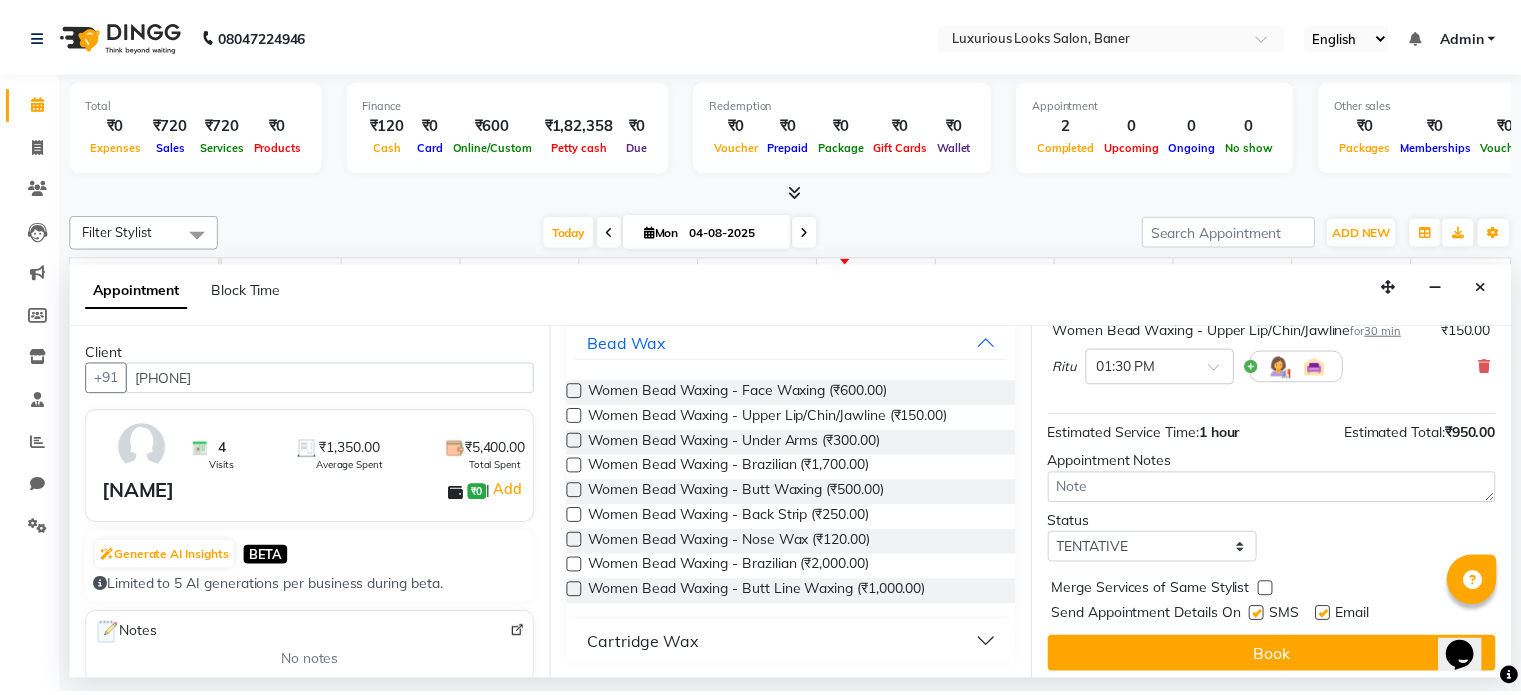 scroll, scrollTop: 241, scrollLeft: 0, axis: vertical 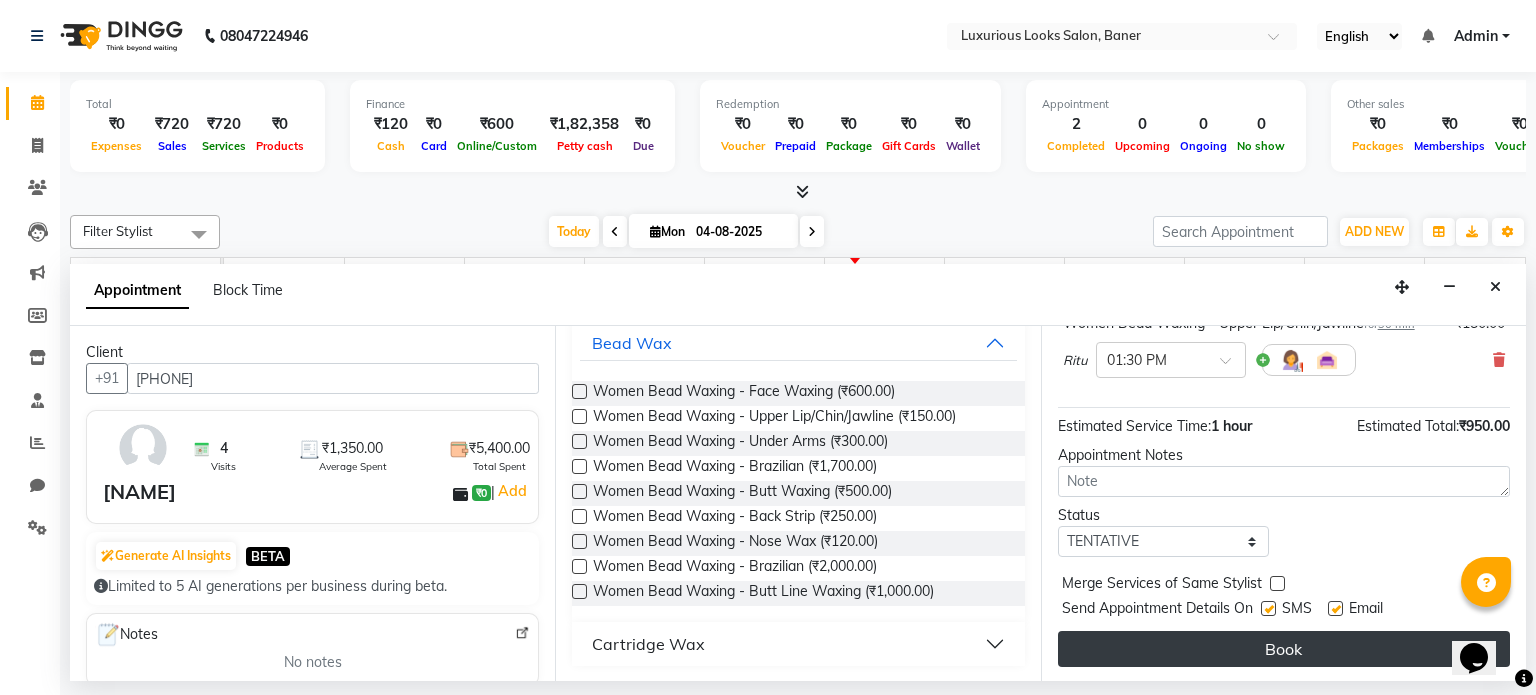click on "Book" at bounding box center [1284, 649] 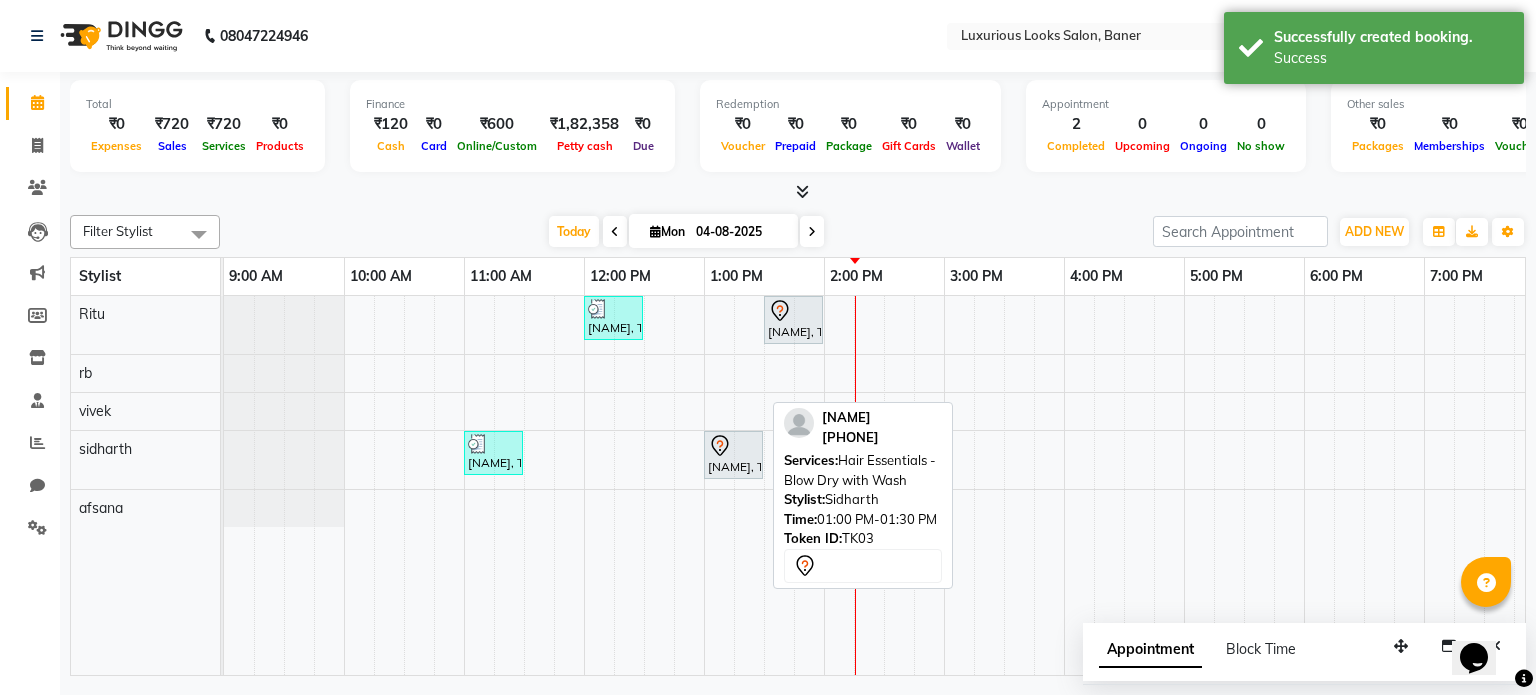 click on "[FIRST], TK03, [TIME]-[TIME], Hair Essentials - Blow Dry with Wash" at bounding box center [733, 455] 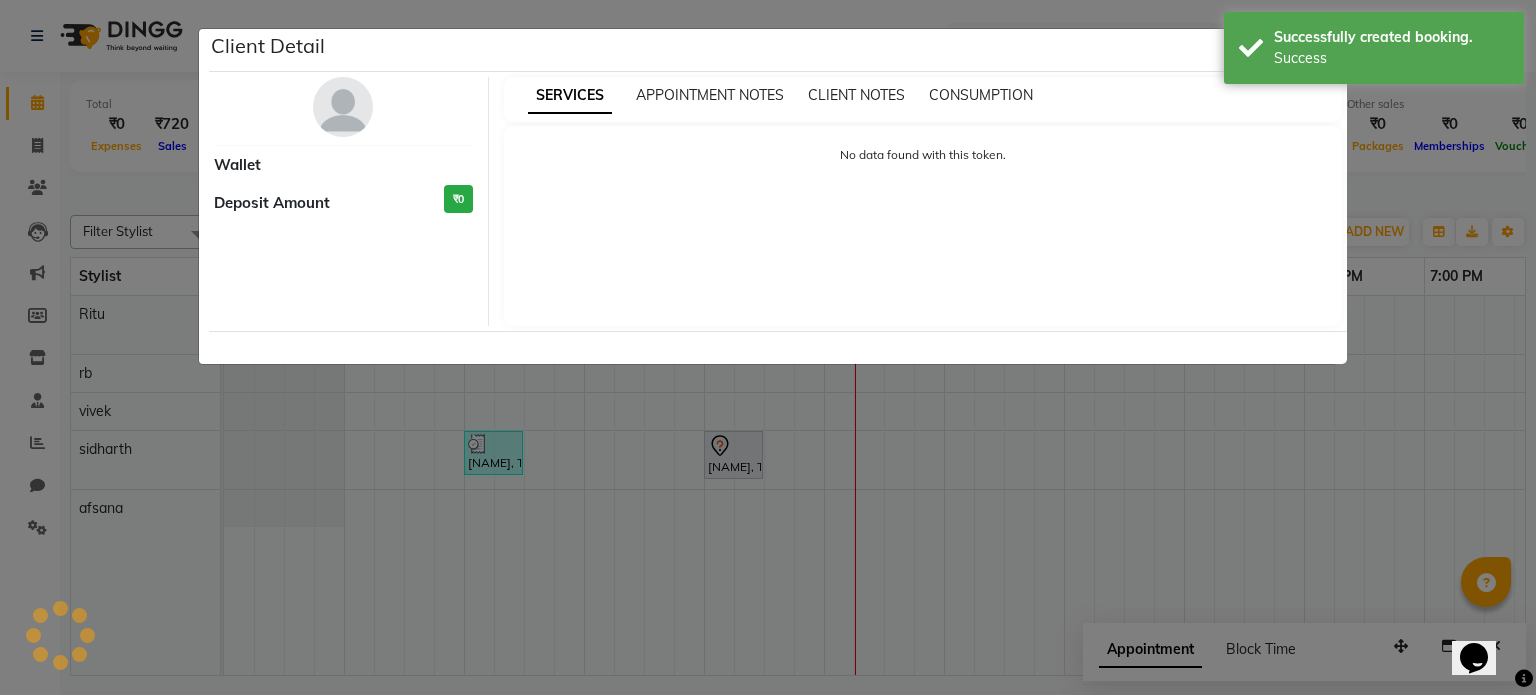 select on "7" 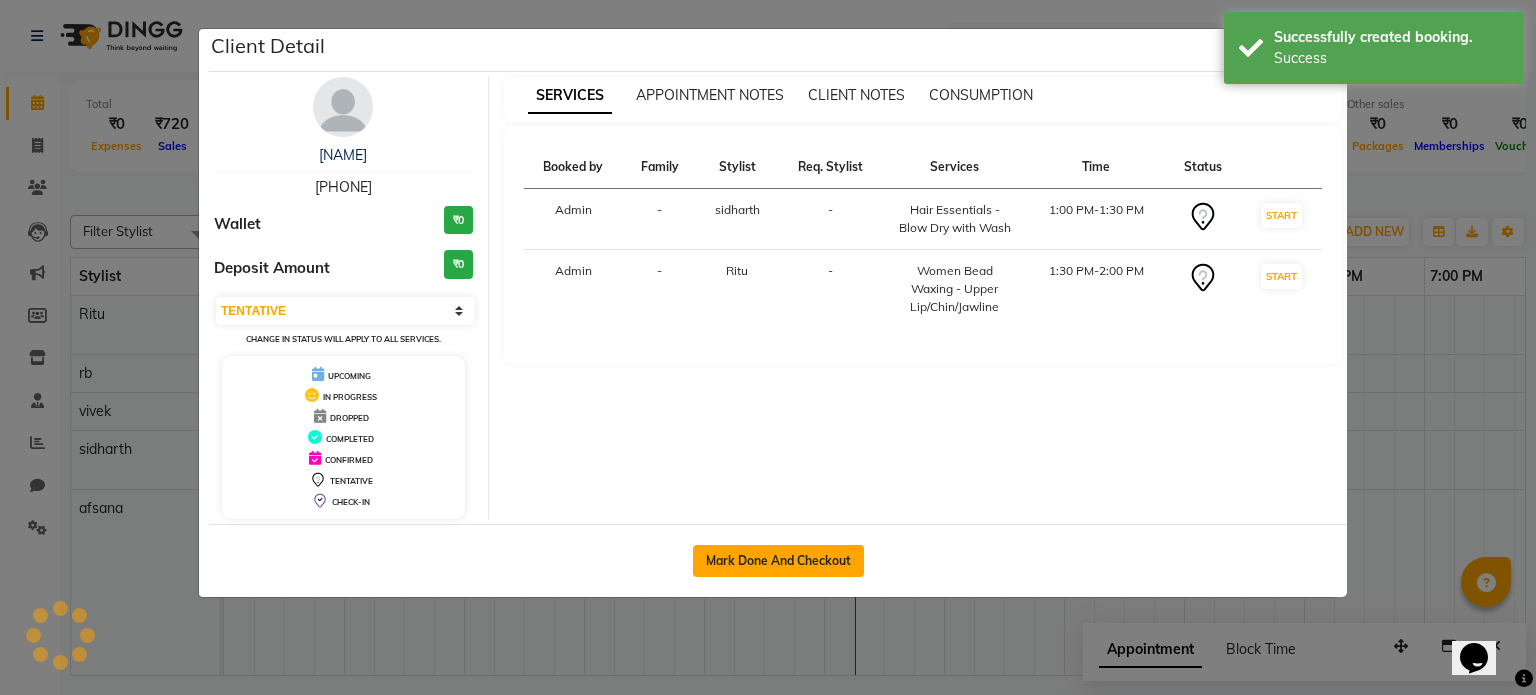 click on "Mark Done And Checkout" 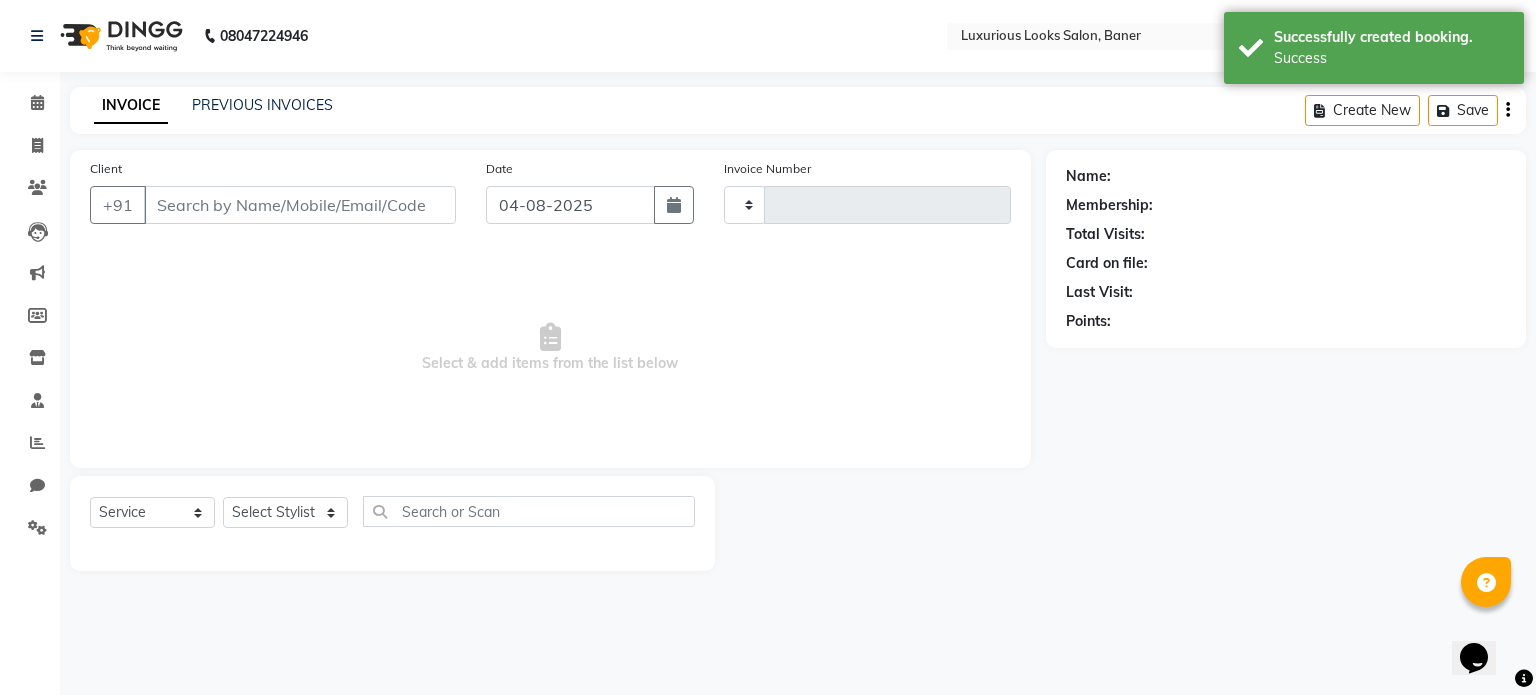 type on "0583" 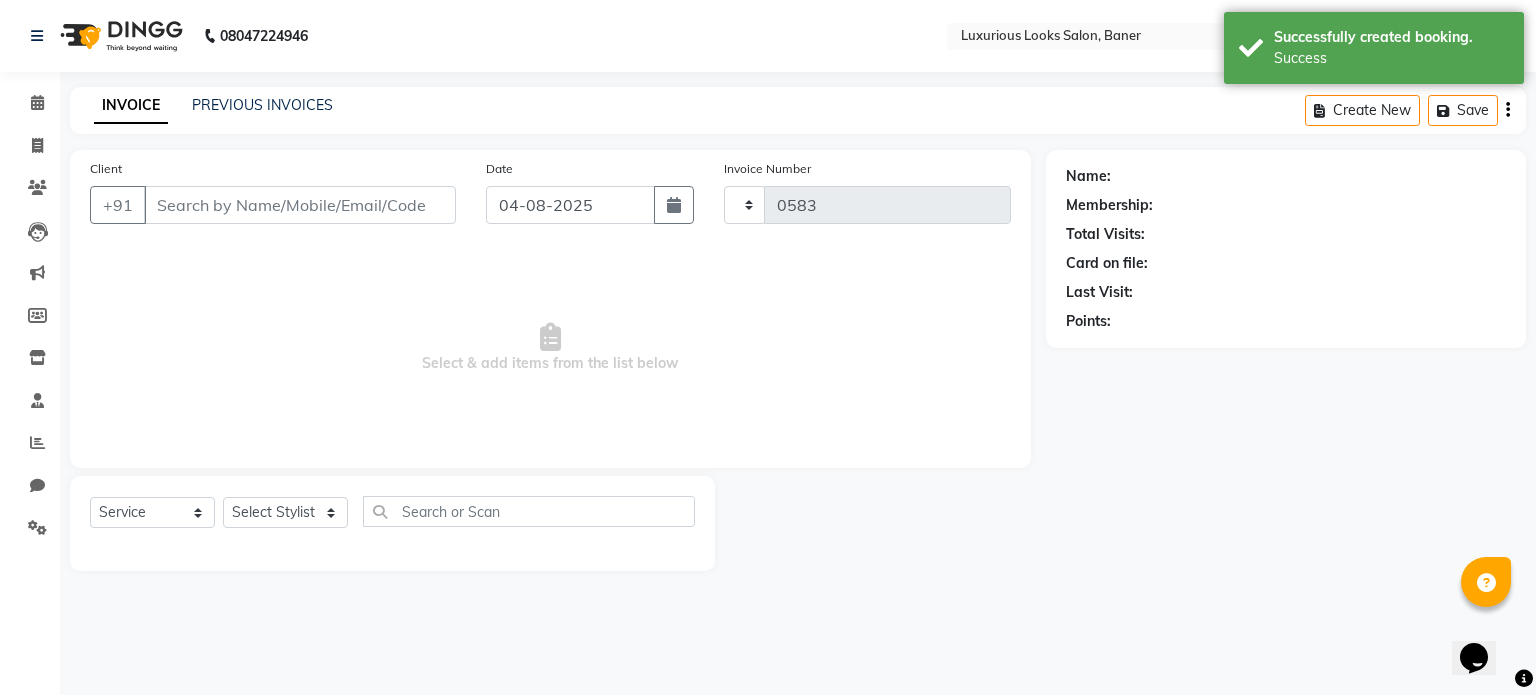 select on "7573" 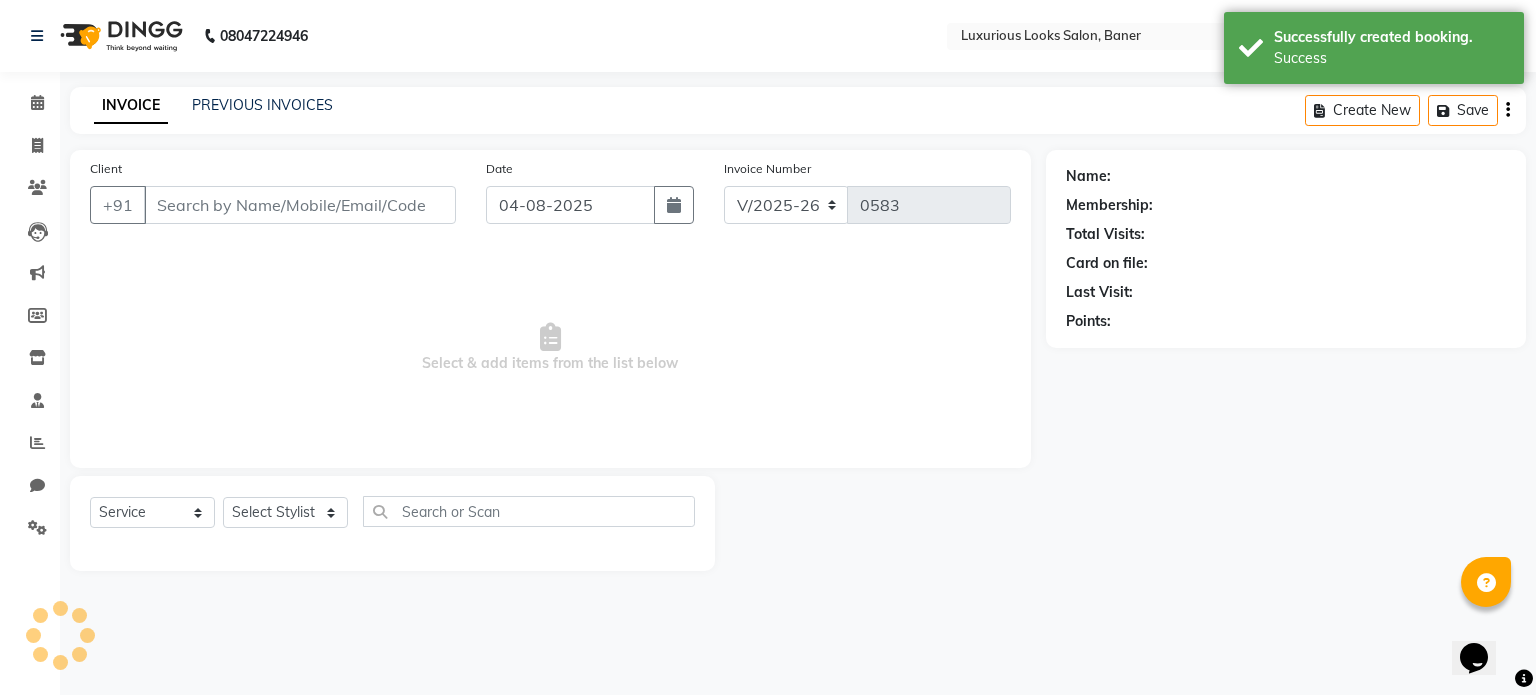 type on "8080289028" 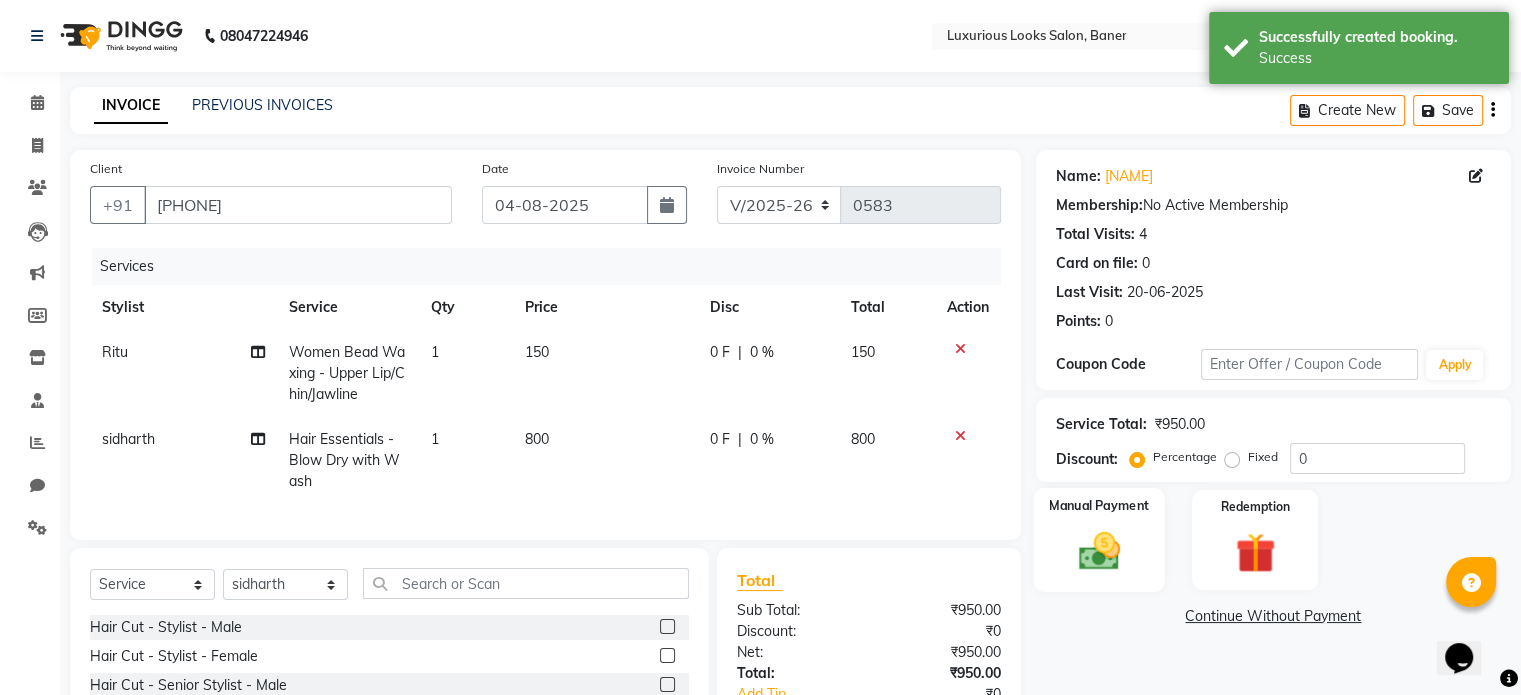 click 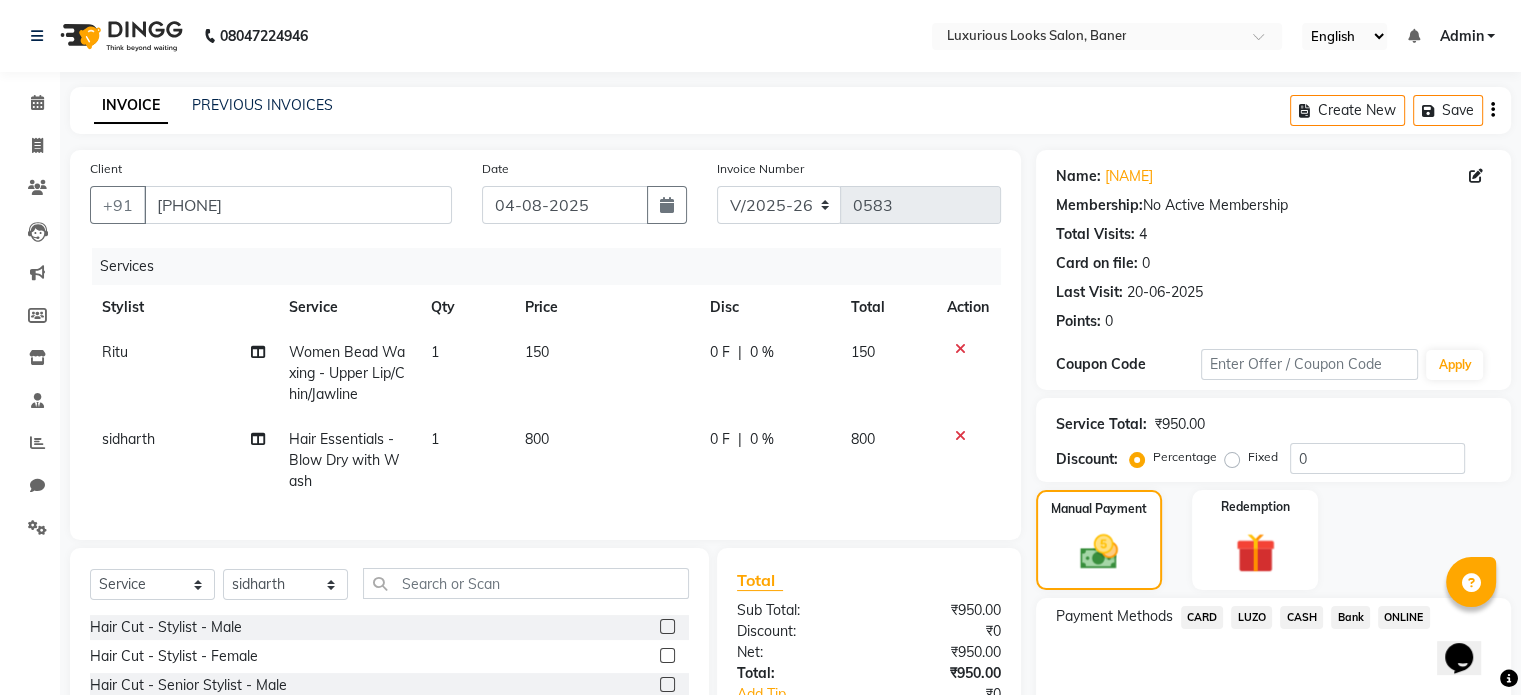 click on "ONLINE" 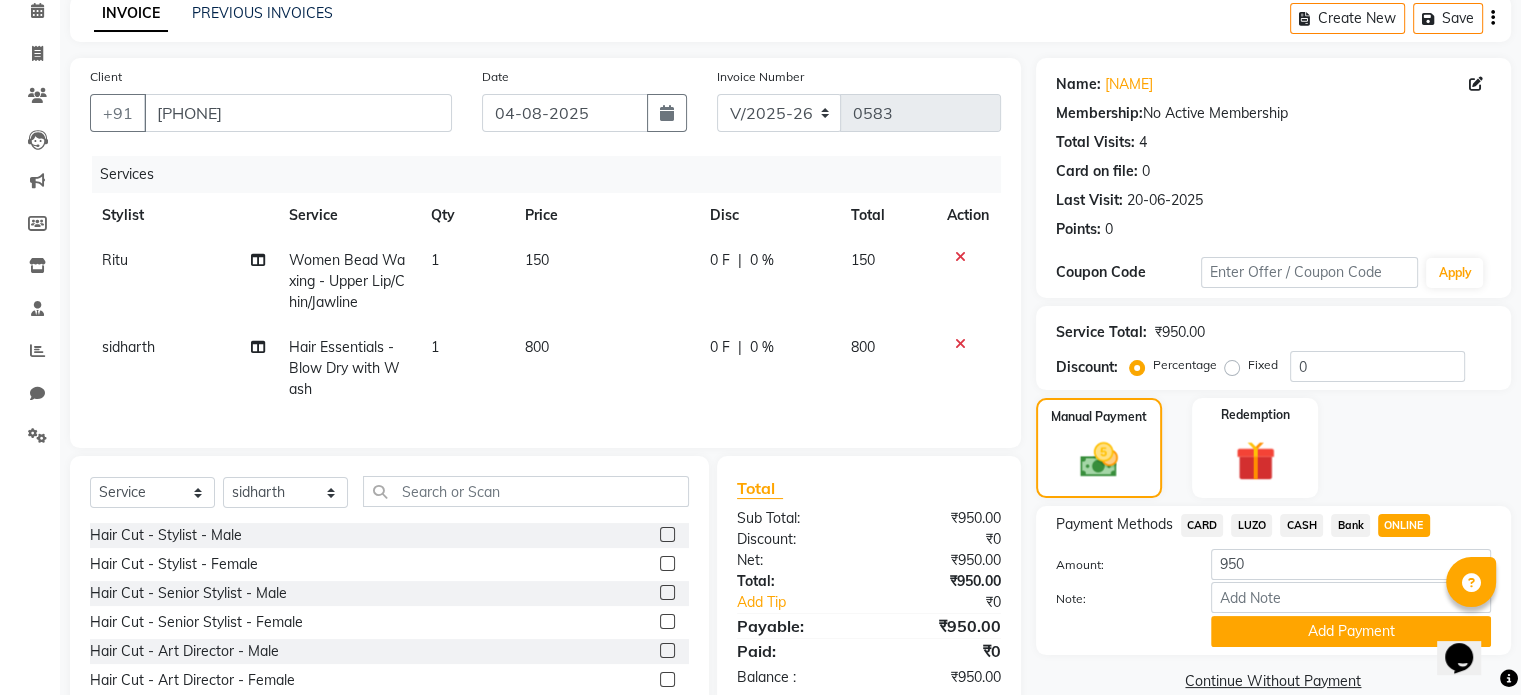 scroll, scrollTop: 193, scrollLeft: 0, axis: vertical 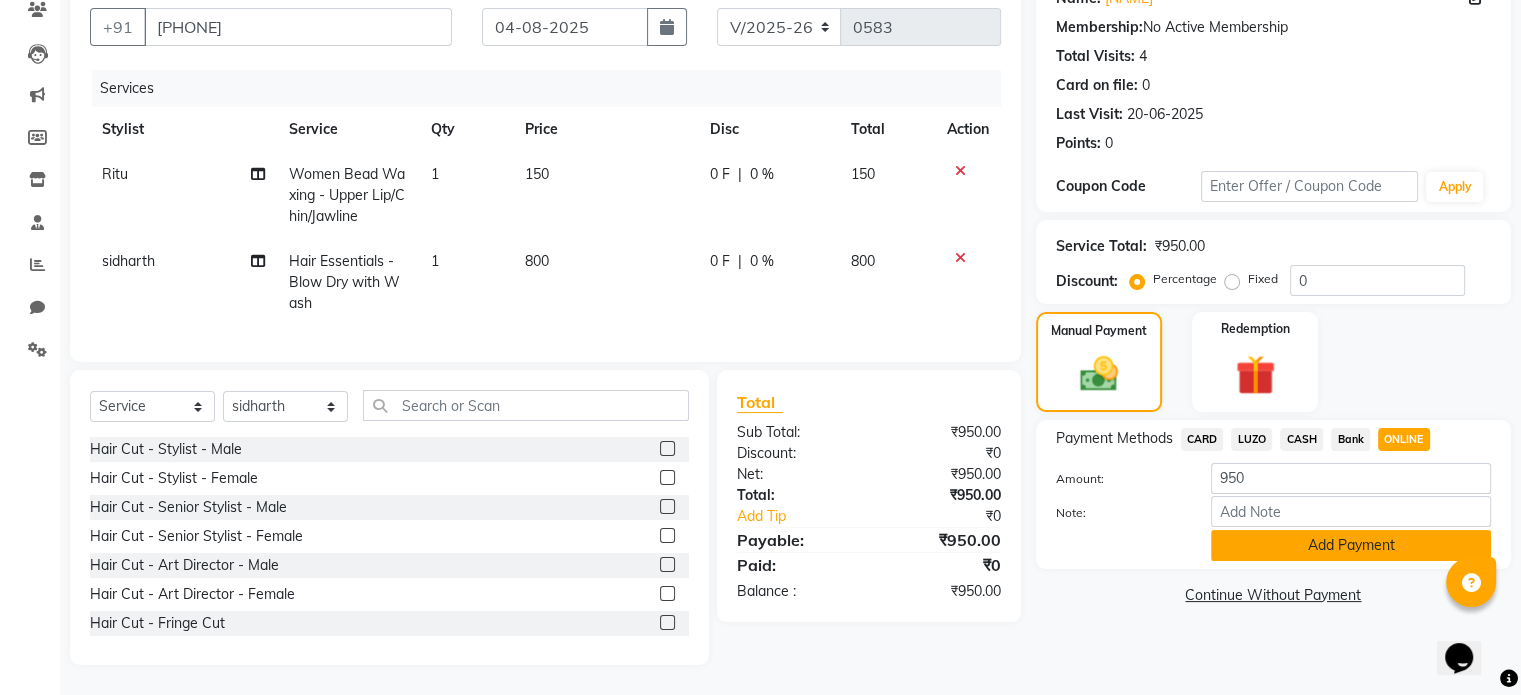 click on "Add Payment" 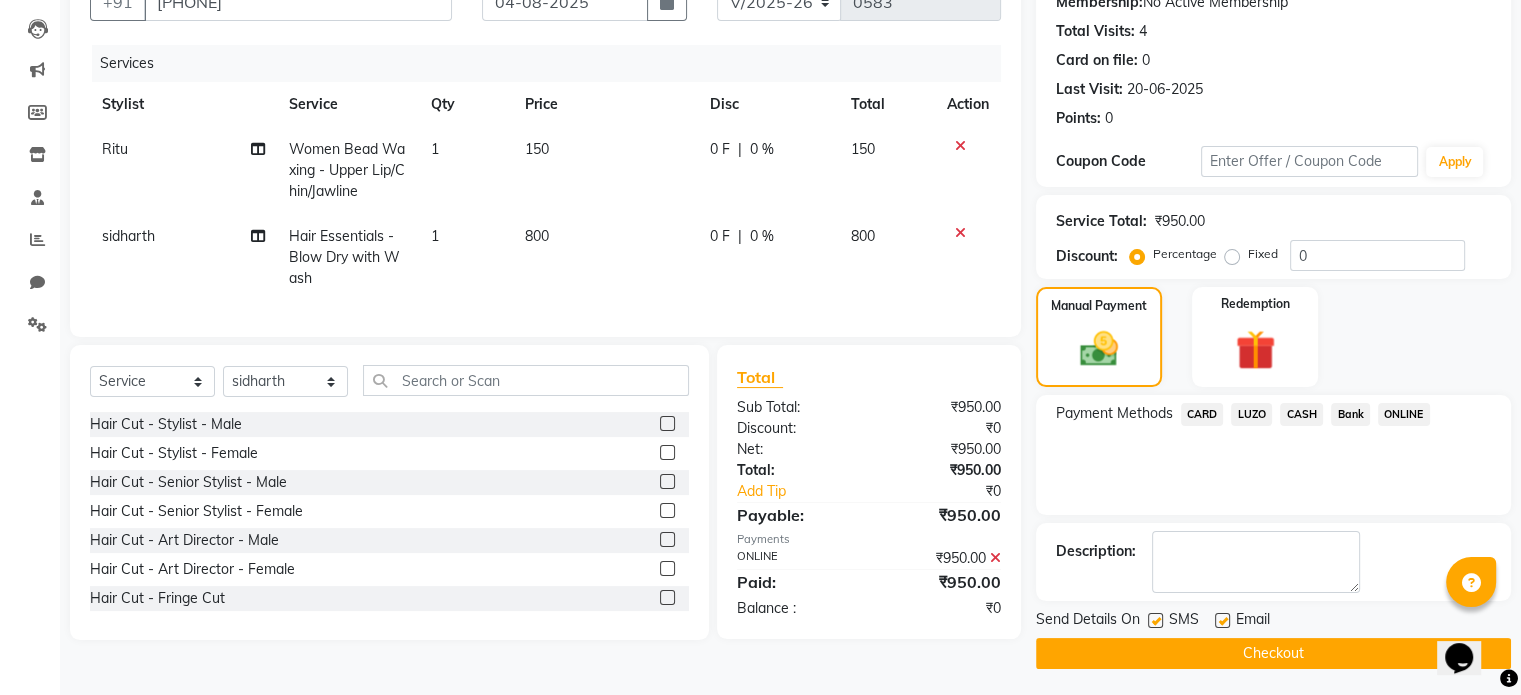 scroll, scrollTop: 205, scrollLeft: 0, axis: vertical 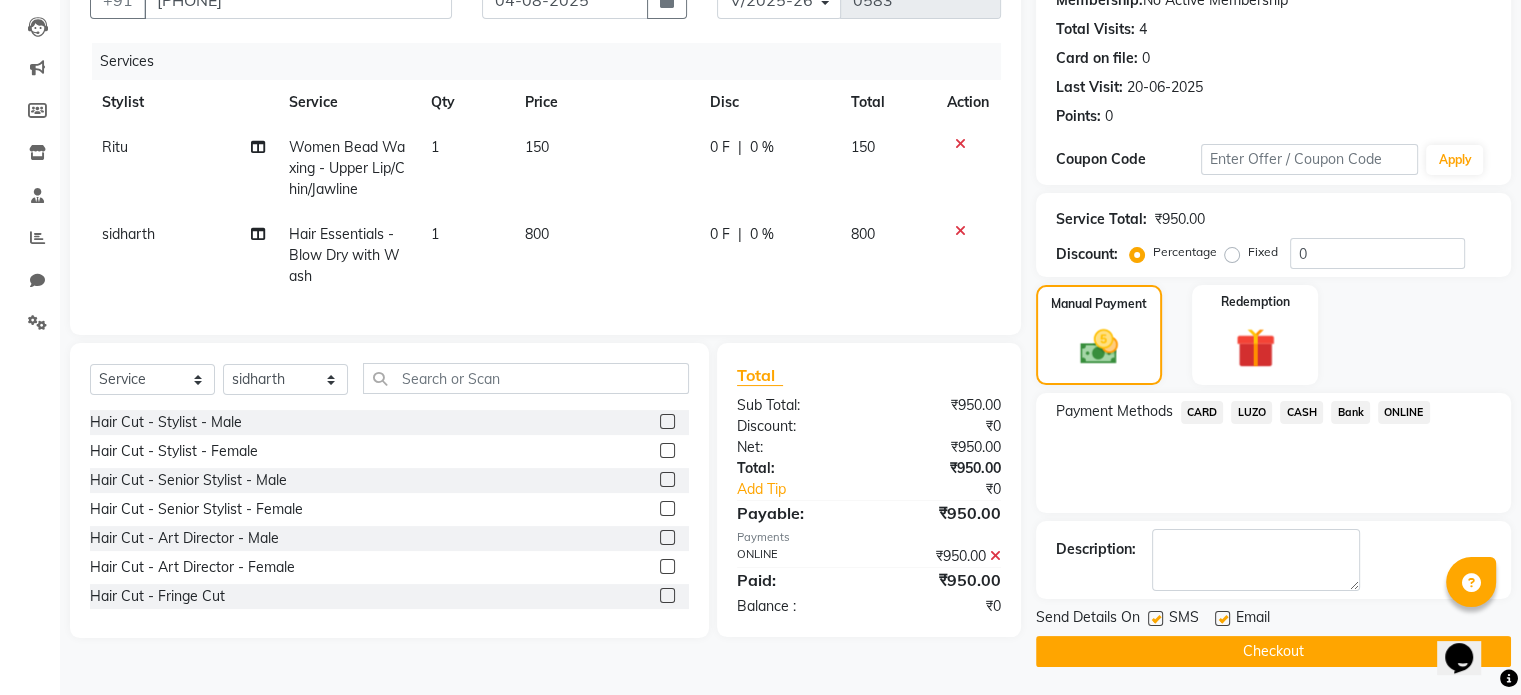 click on "Checkout" 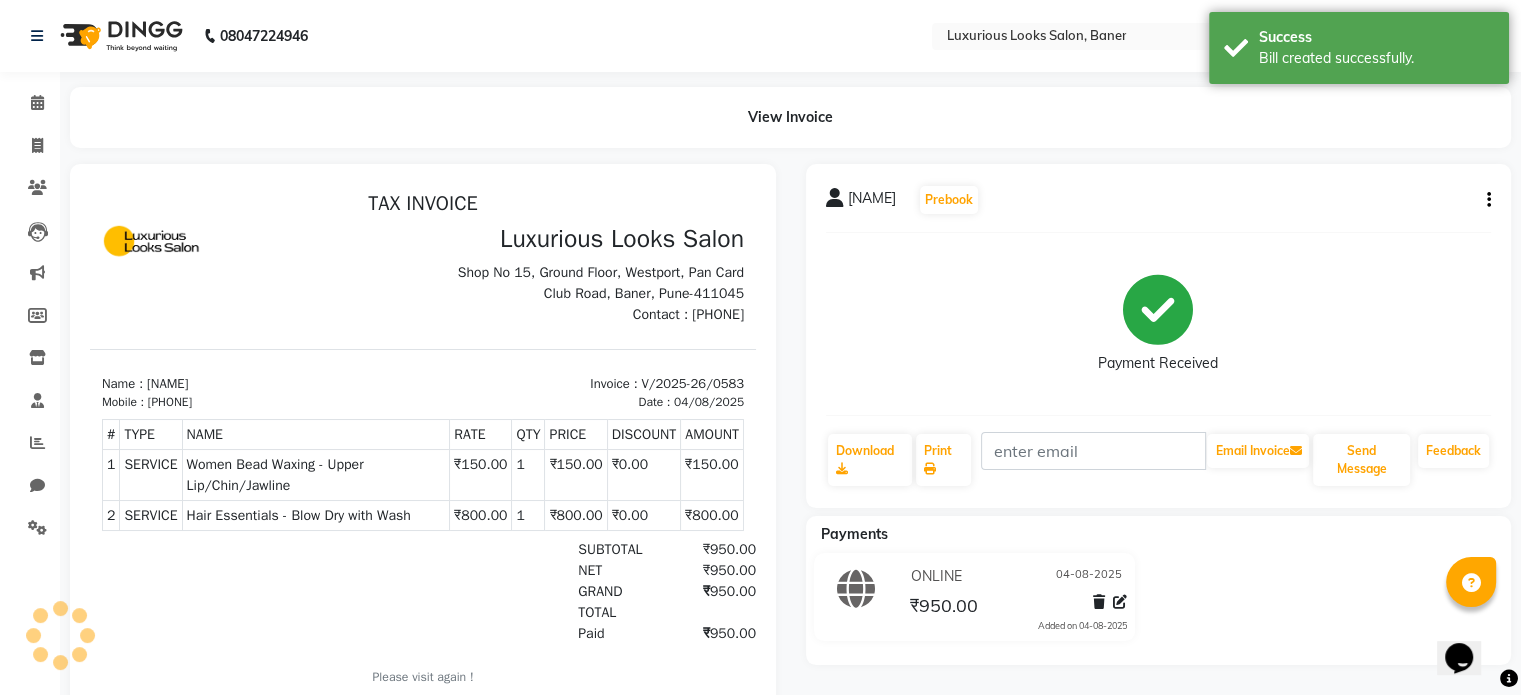 scroll, scrollTop: 0, scrollLeft: 0, axis: both 